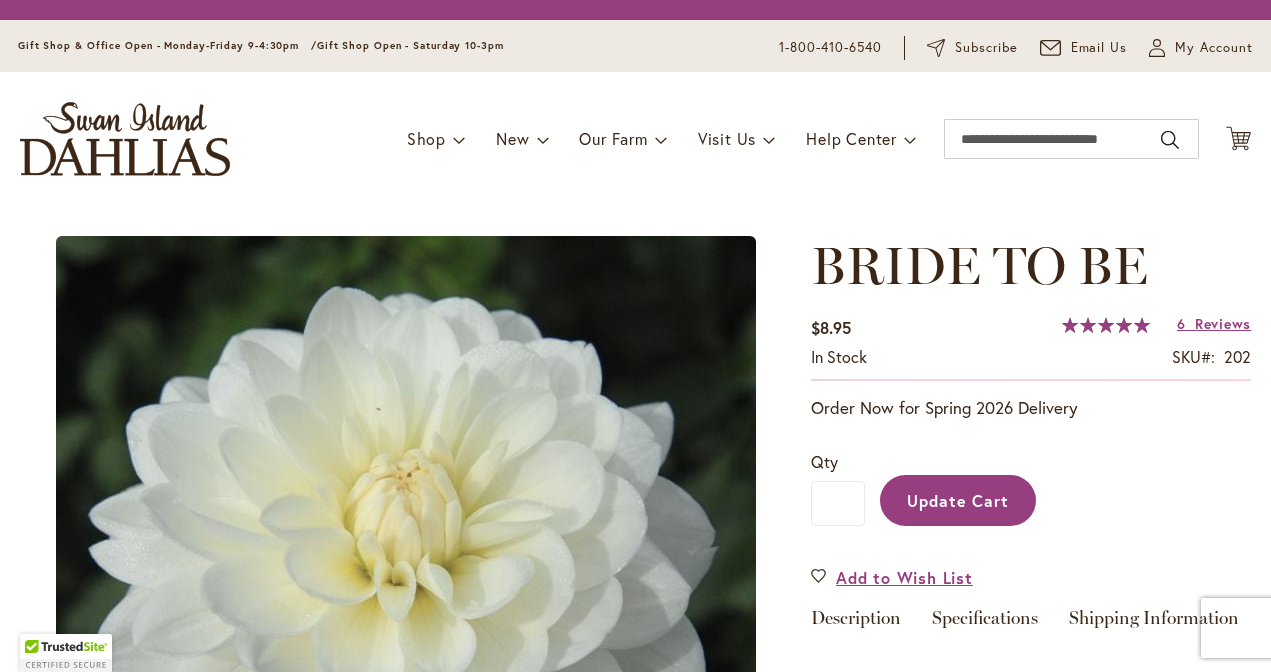 scroll, scrollTop: 0, scrollLeft: 0, axis: both 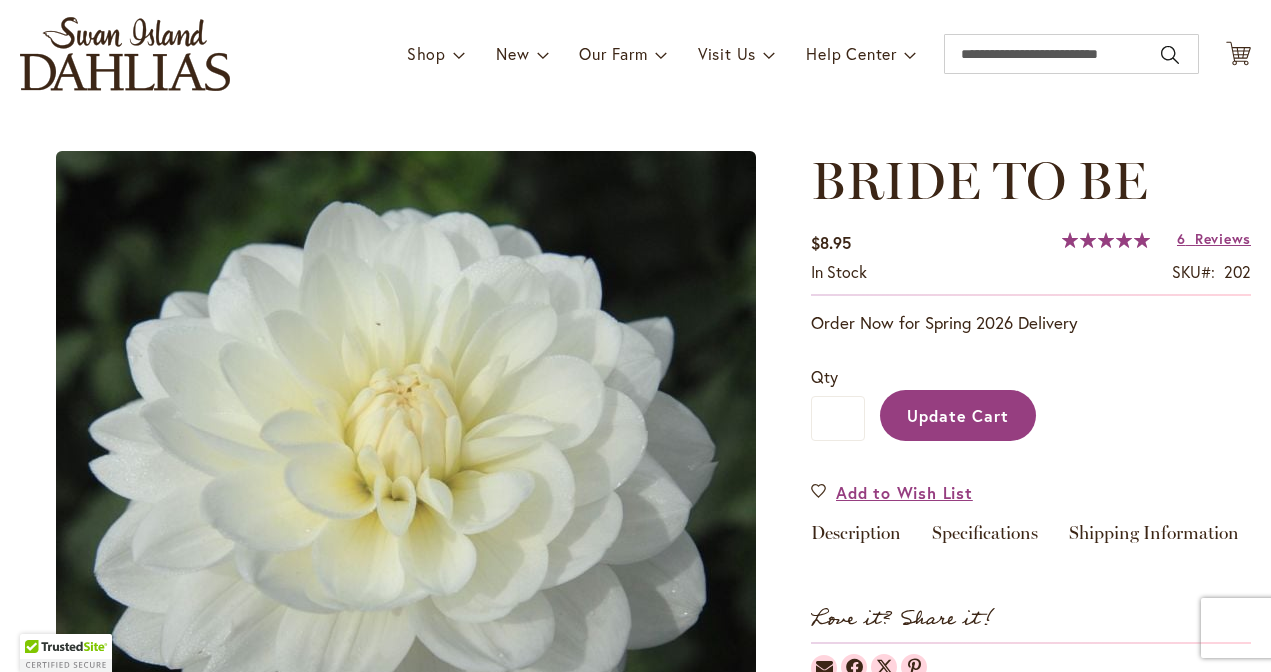 type on "*" 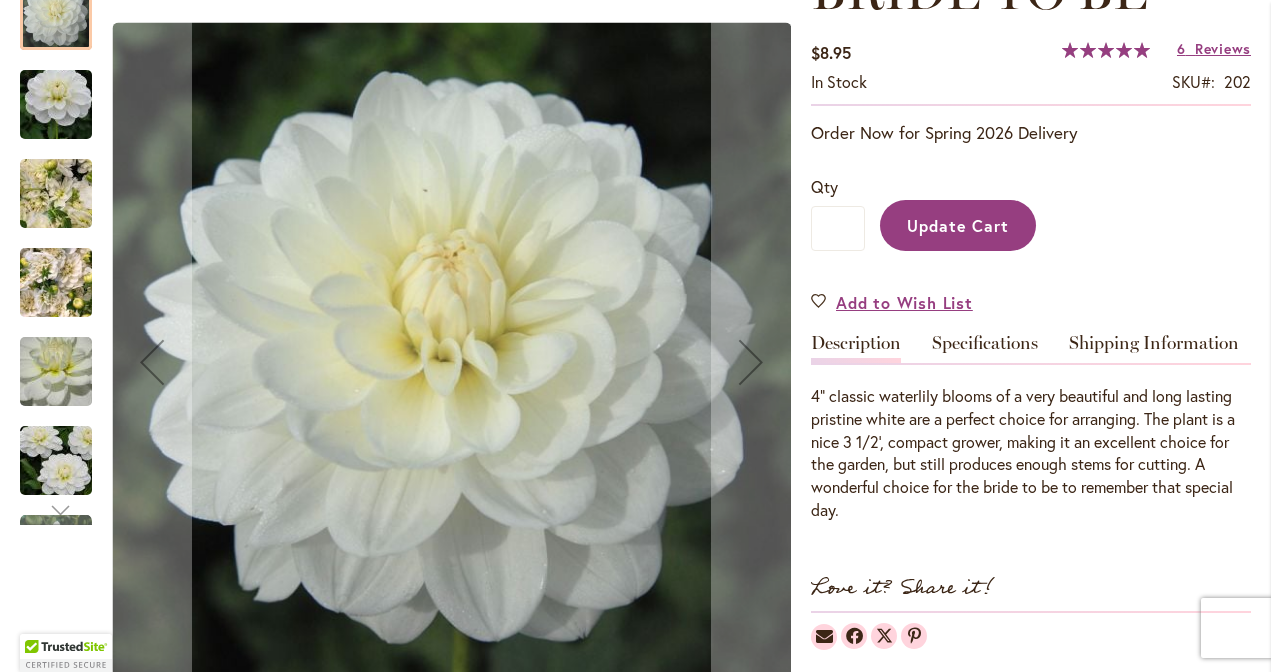 scroll, scrollTop: 329, scrollLeft: 0, axis: vertical 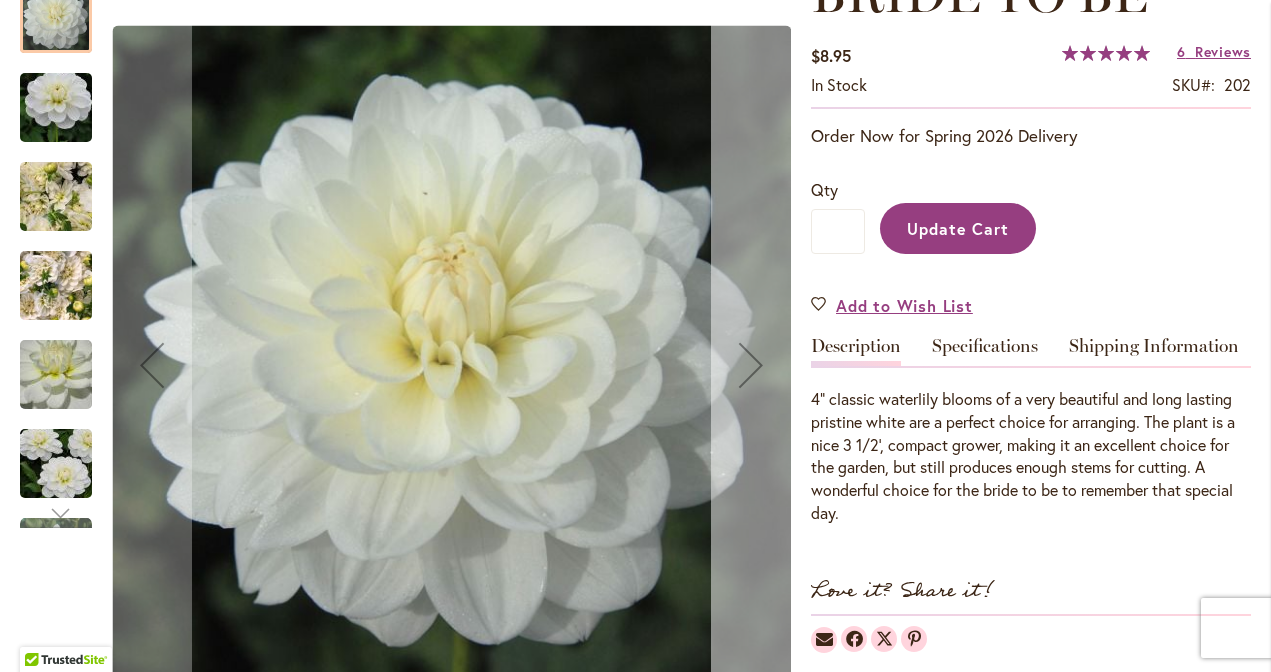 click at bounding box center (751, 365) 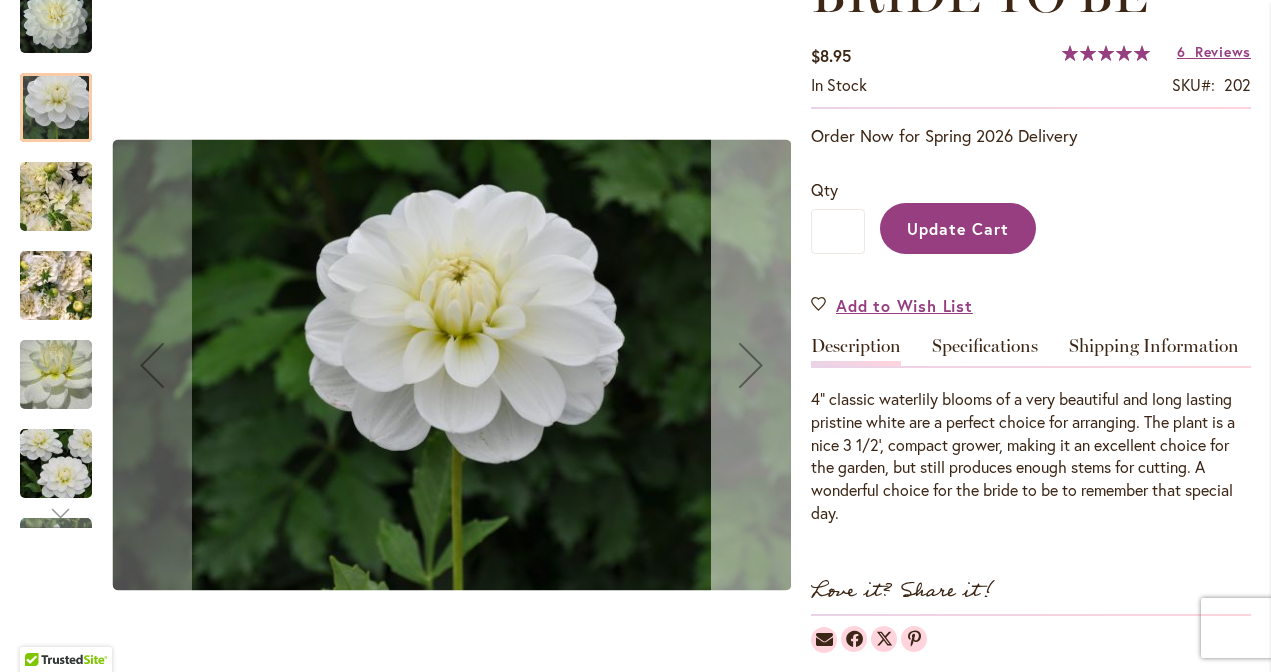 click at bounding box center (751, 365) 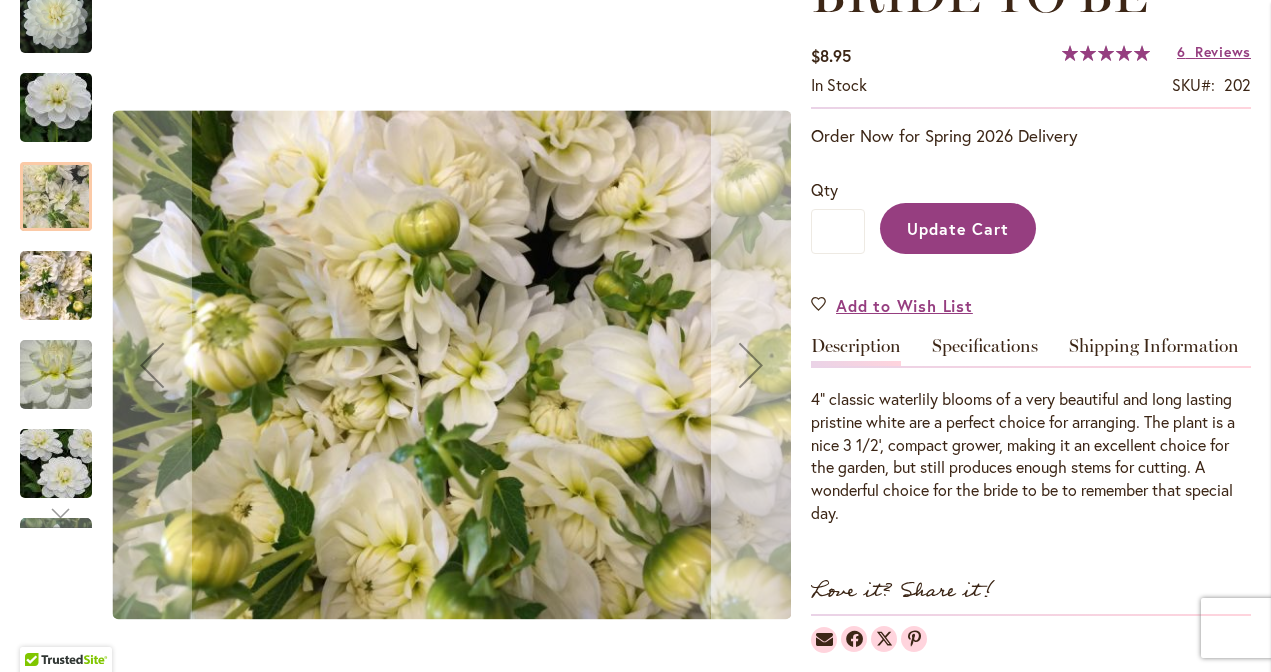 click at bounding box center (751, 365) 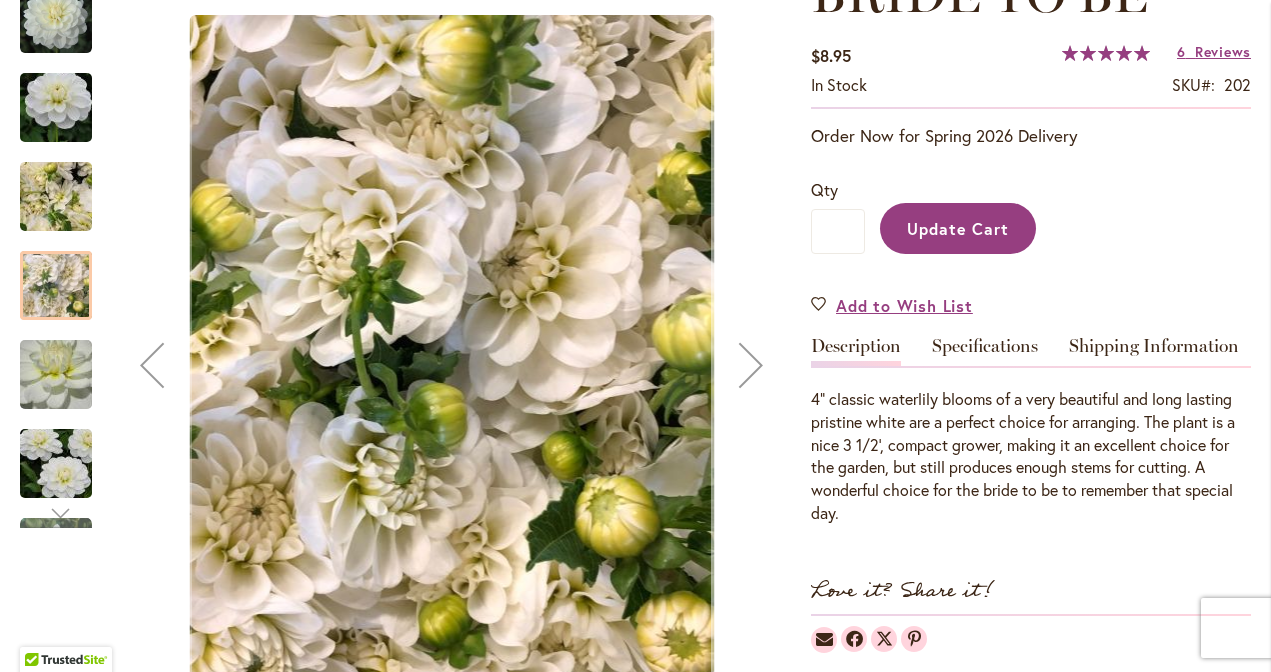 click at bounding box center [751, 365] 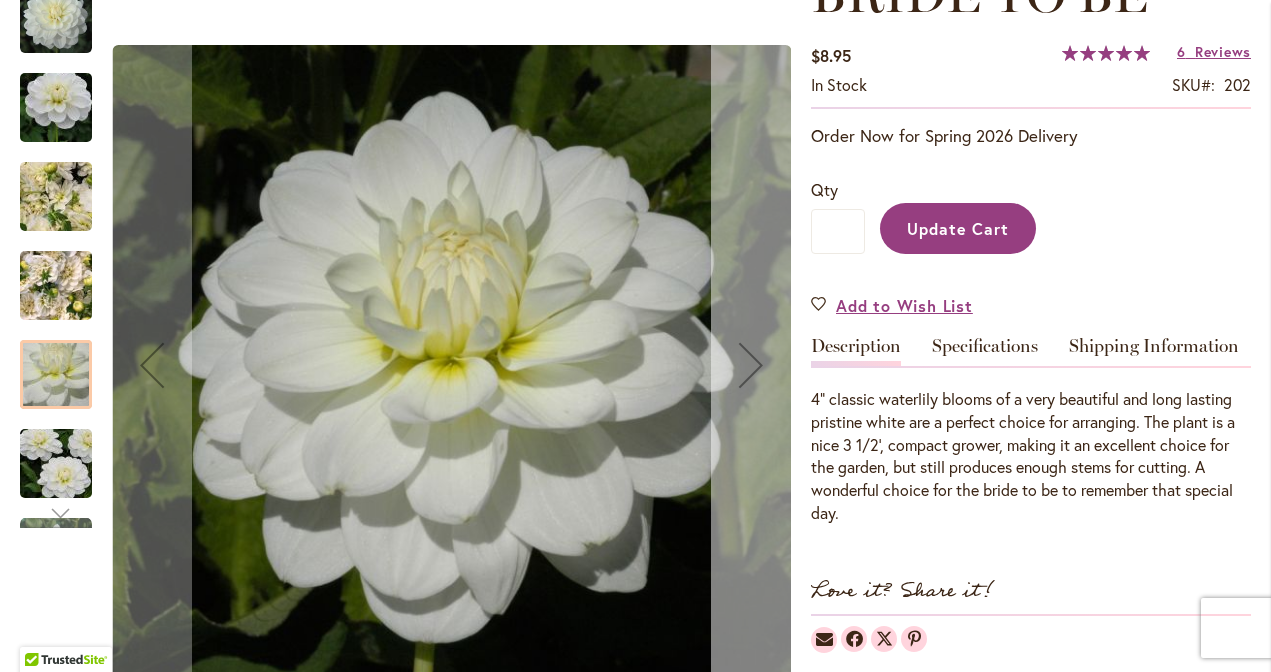 click at bounding box center (751, 365) 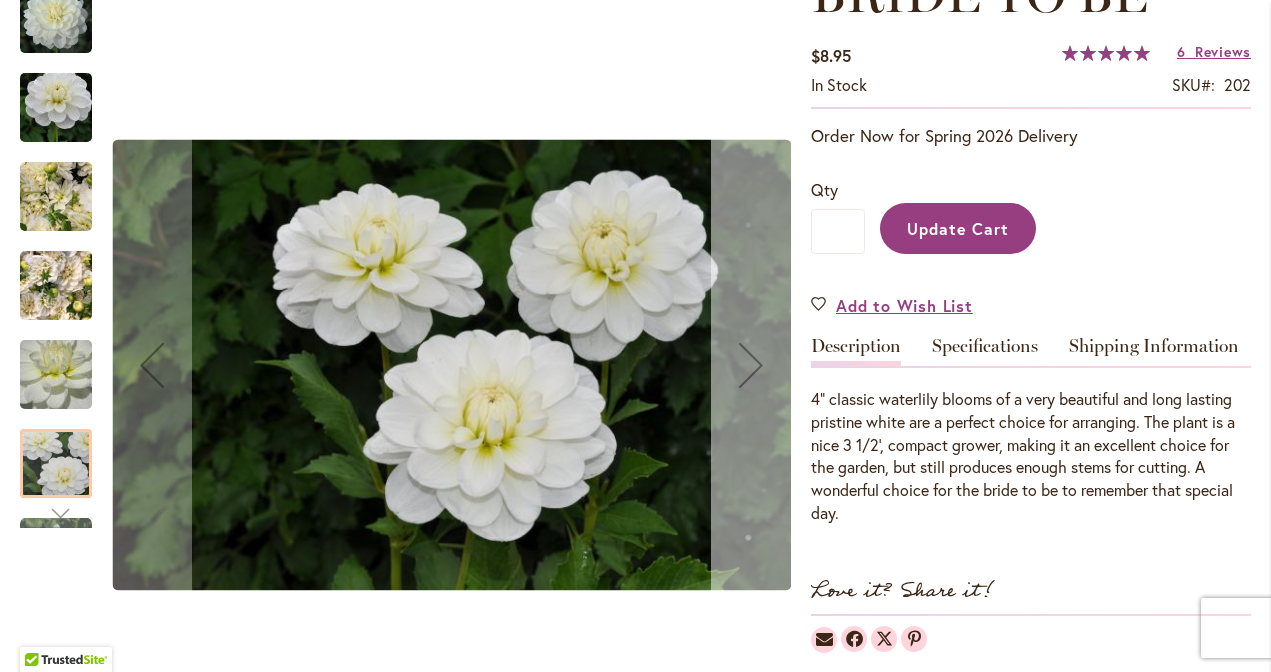 click at bounding box center [751, 365] 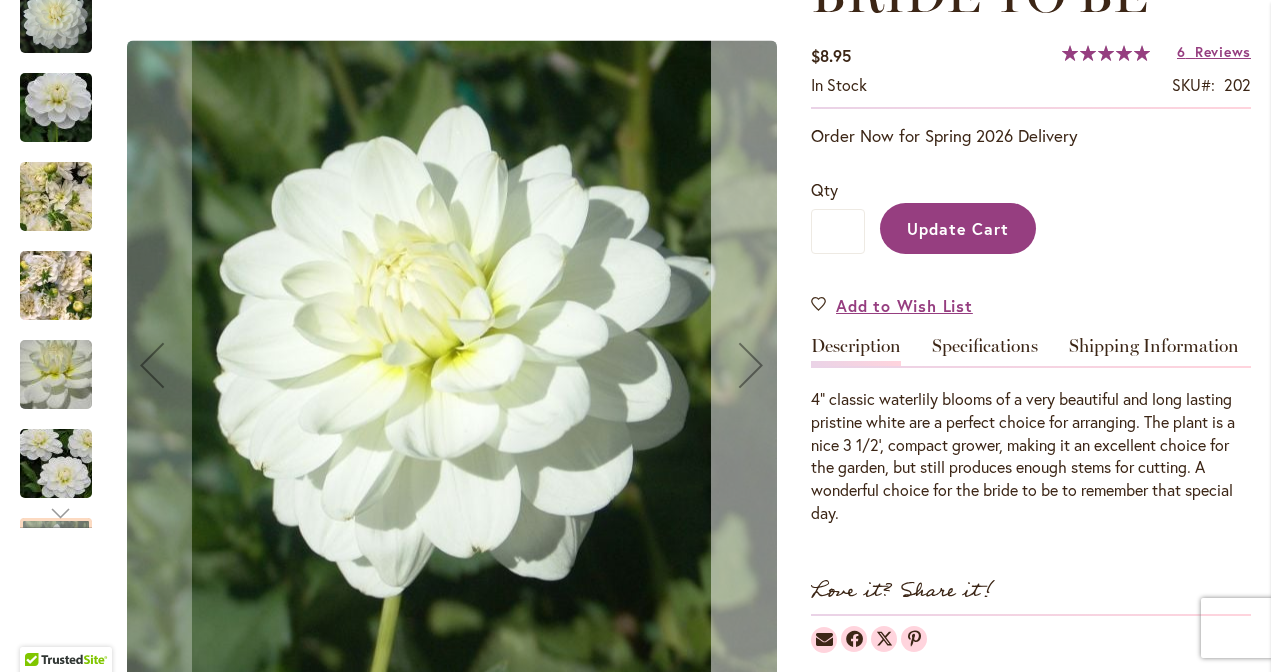 click at bounding box center (751, 365) 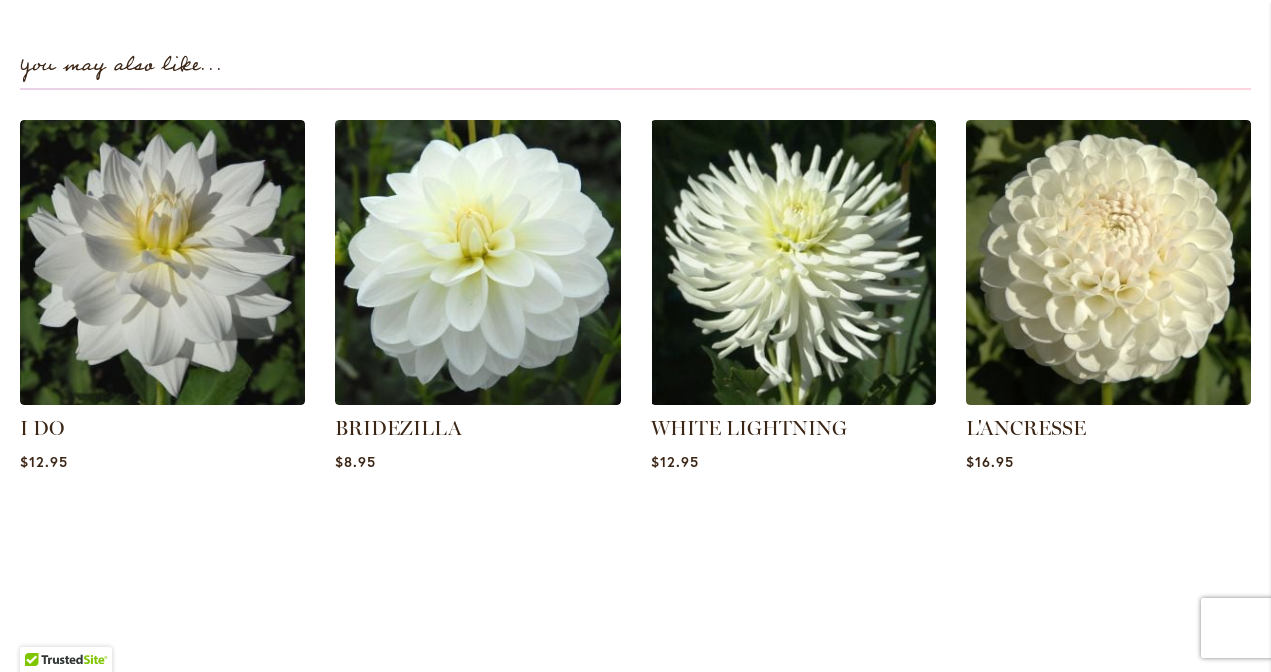 scroll, scrollTop: 1118, scrollLeft: 0, axis: vertical 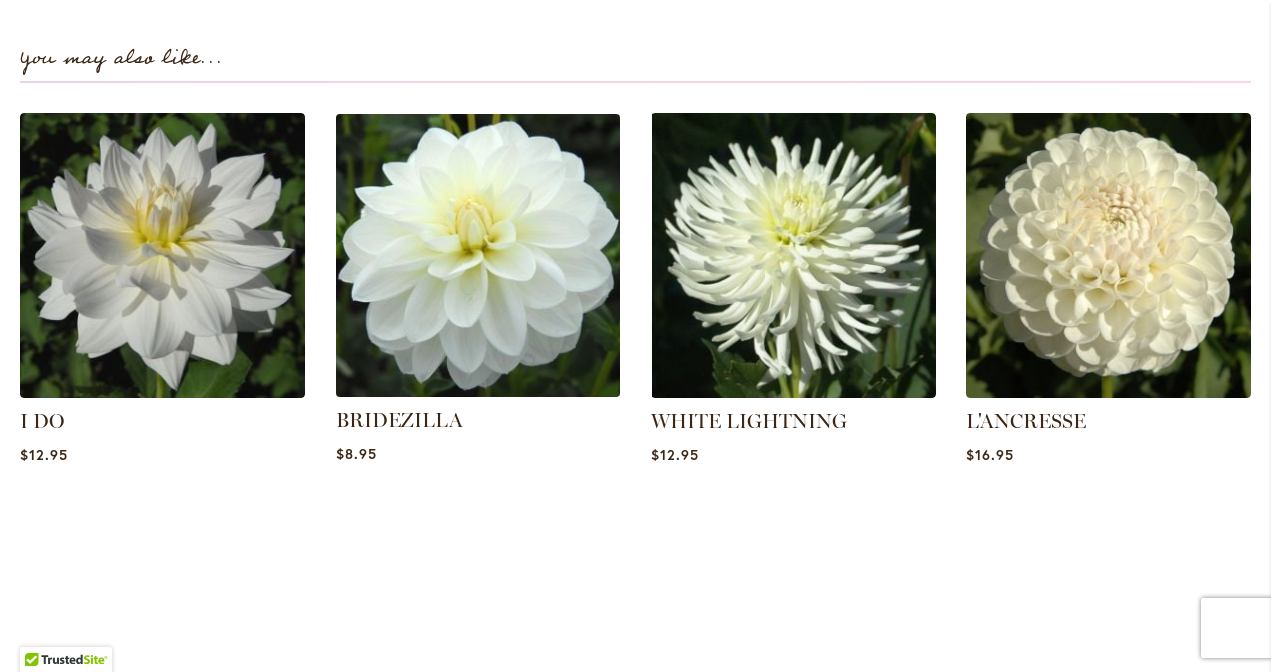 click at bounding box center (477, 255) 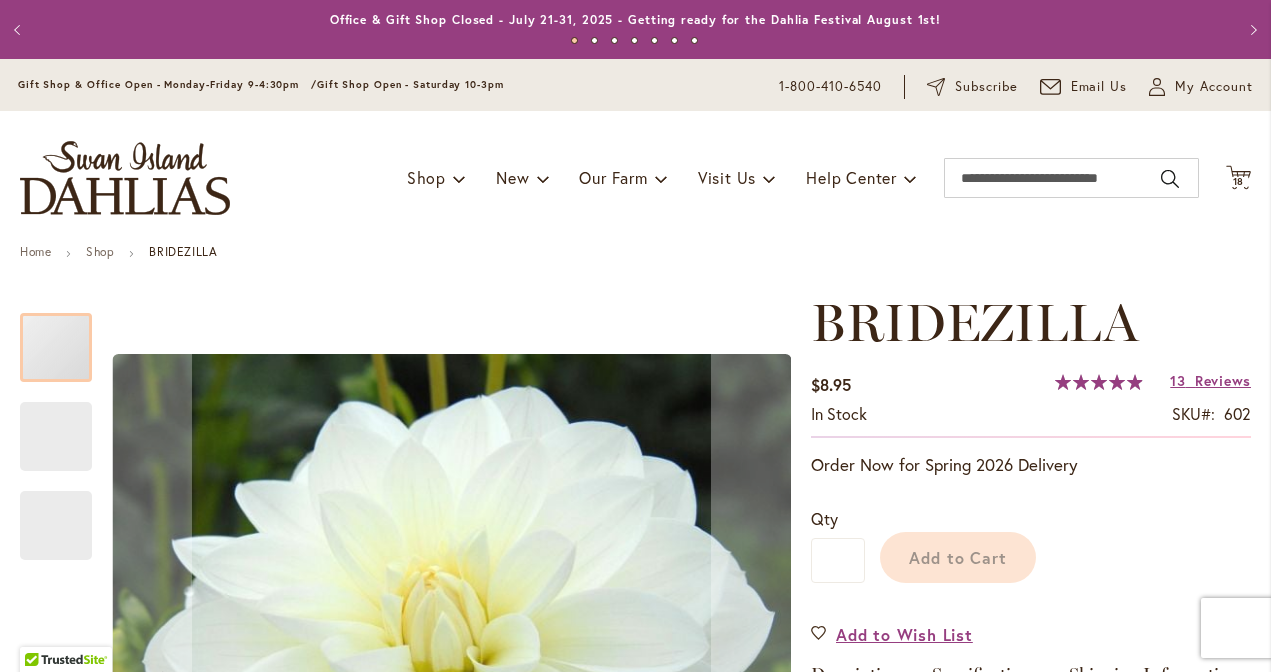 scroll, scrollTop: 0, scrollLeft: 0, axis: both 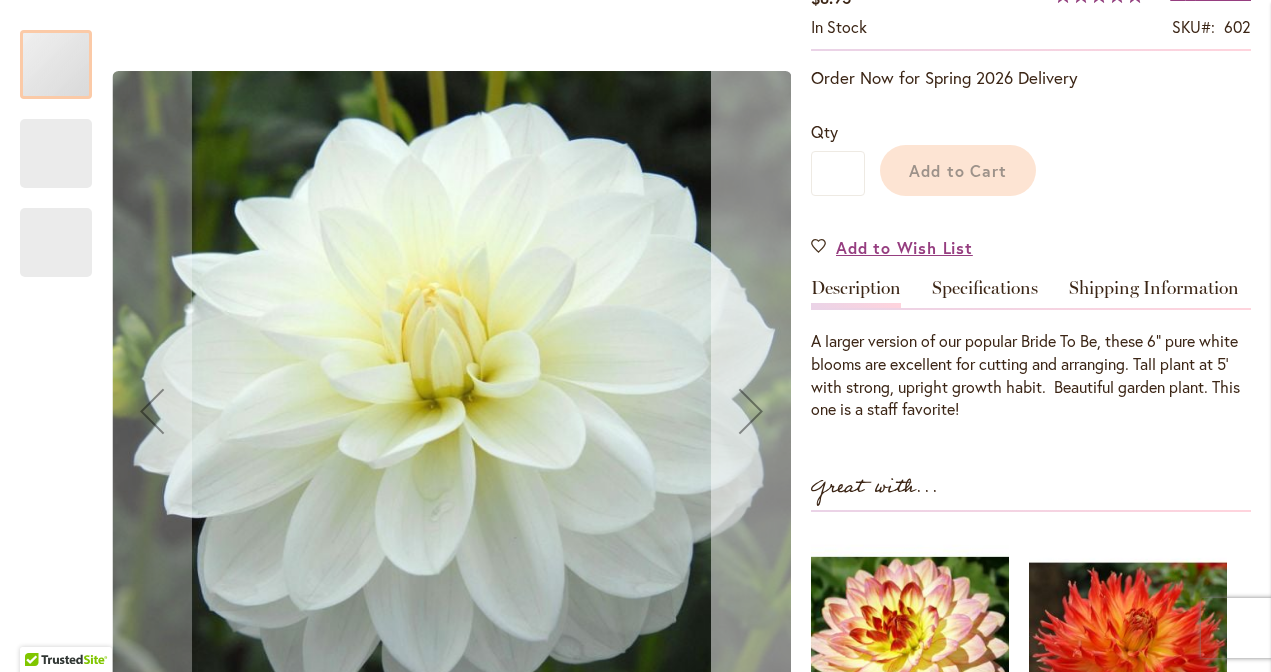 click at bounding box center [751, 411] 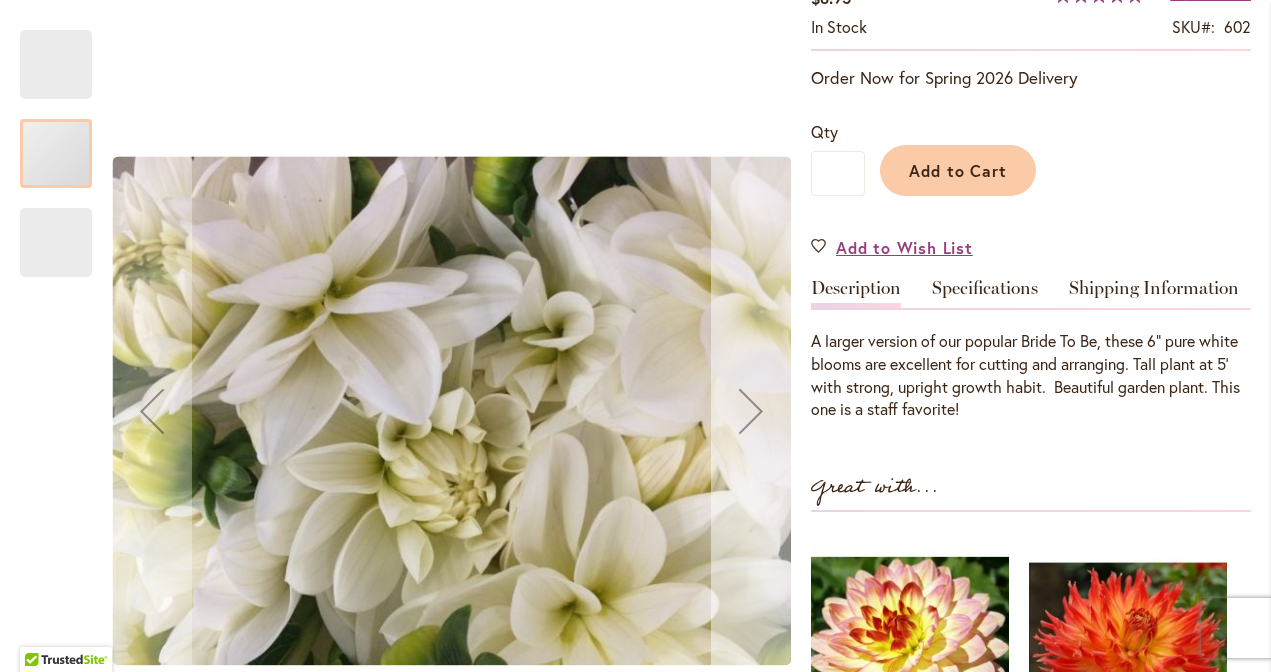click at bounding box center (751, 411) 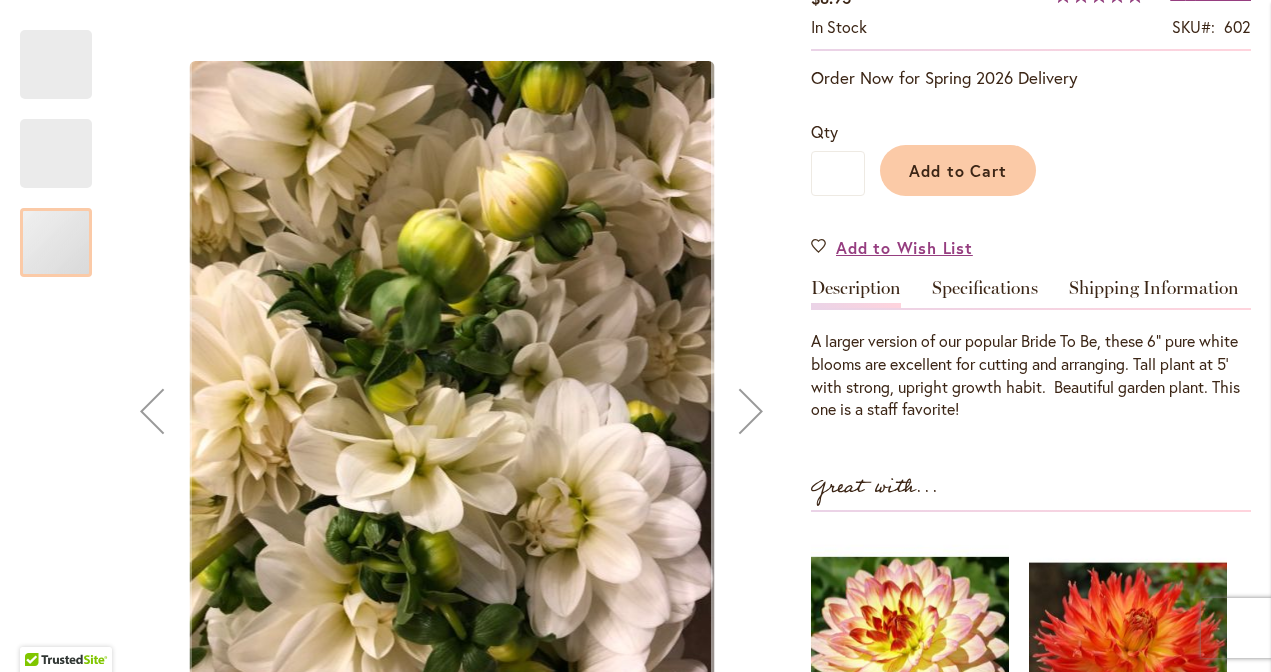 click at bounding box center (751, 411) 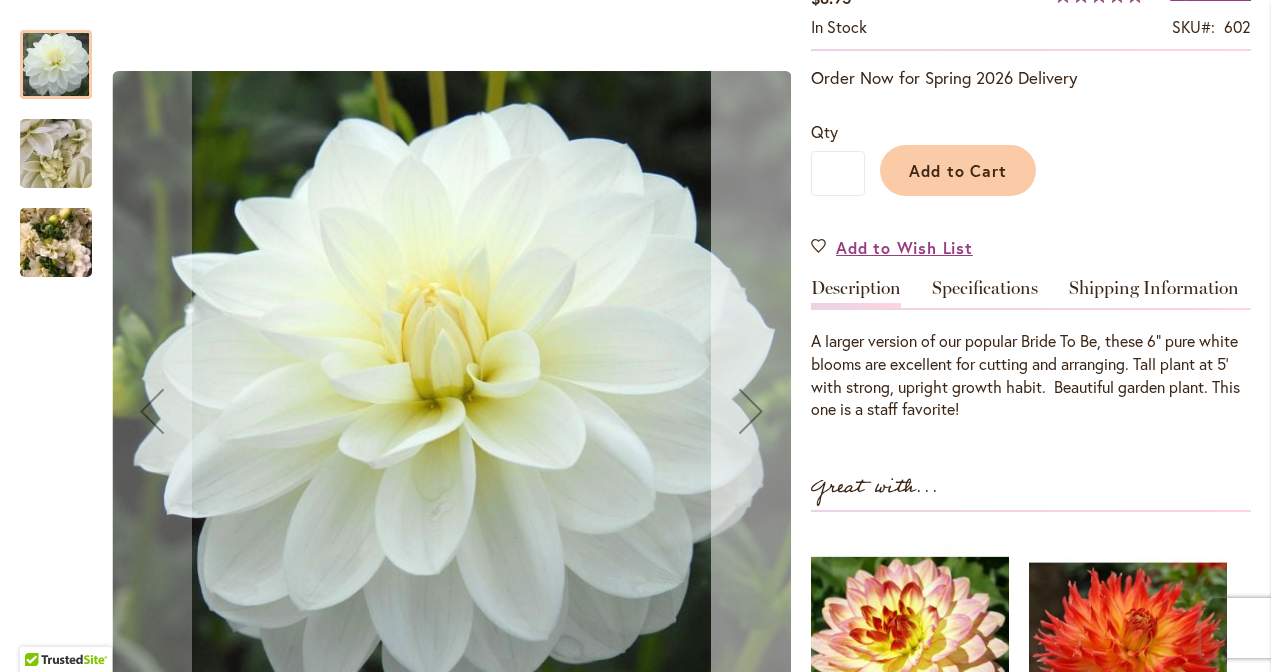 click at bounding box center (751, 411) 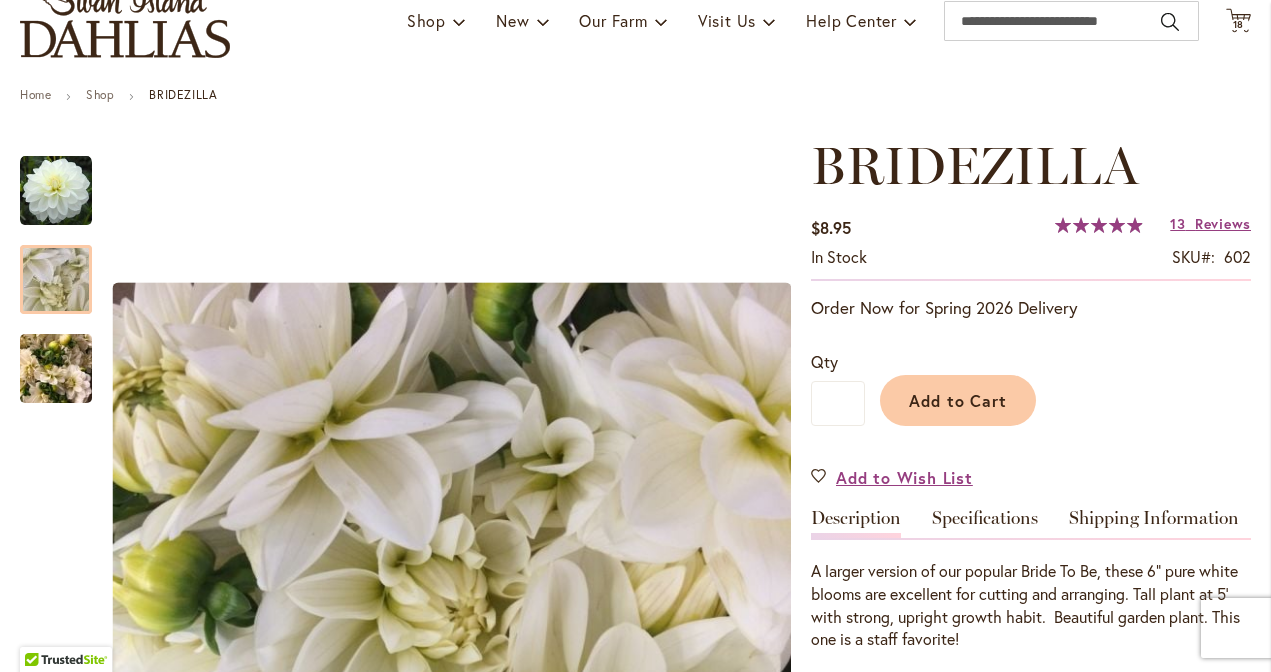 scroll, scrollTop: 0, scrollLeft: 0, axis: both 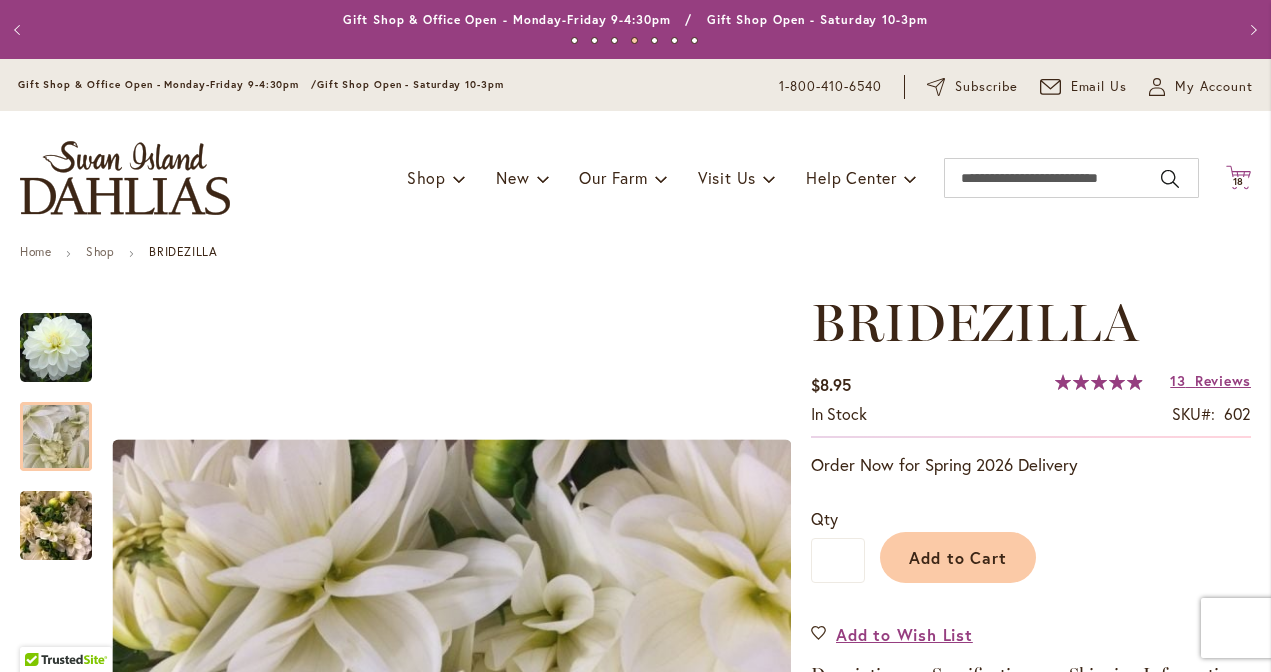click 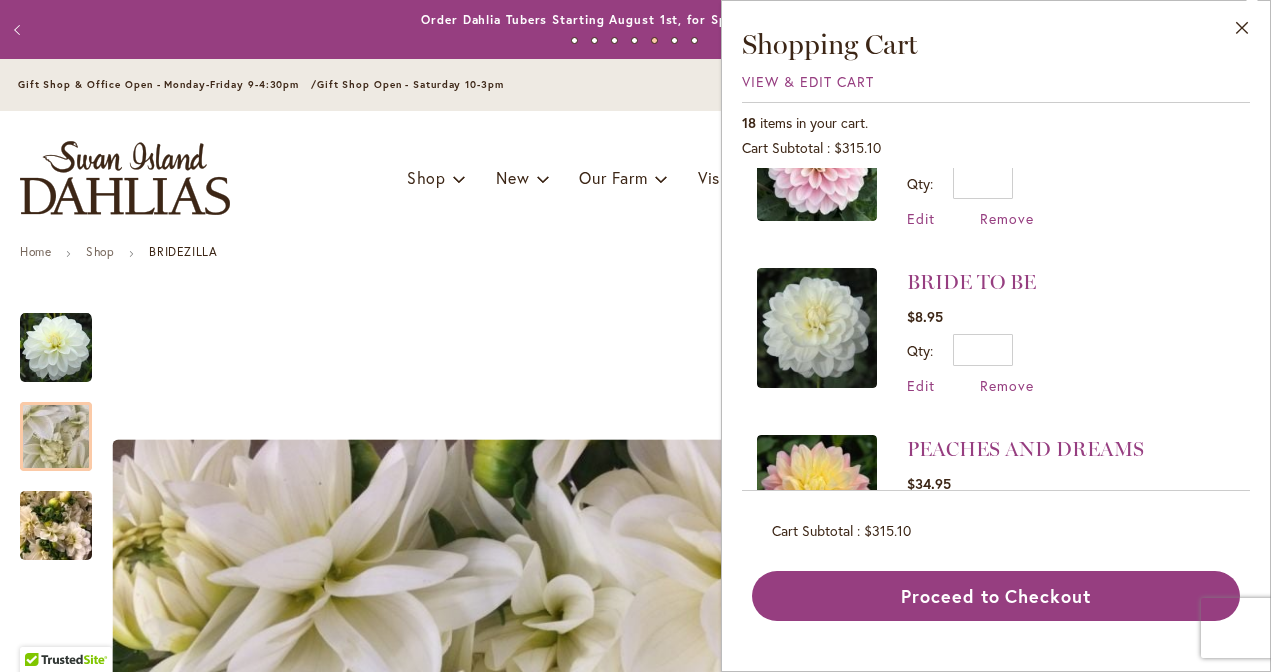 scroll, scrollTop: 919, scrollLeft: 0, axis: vertical 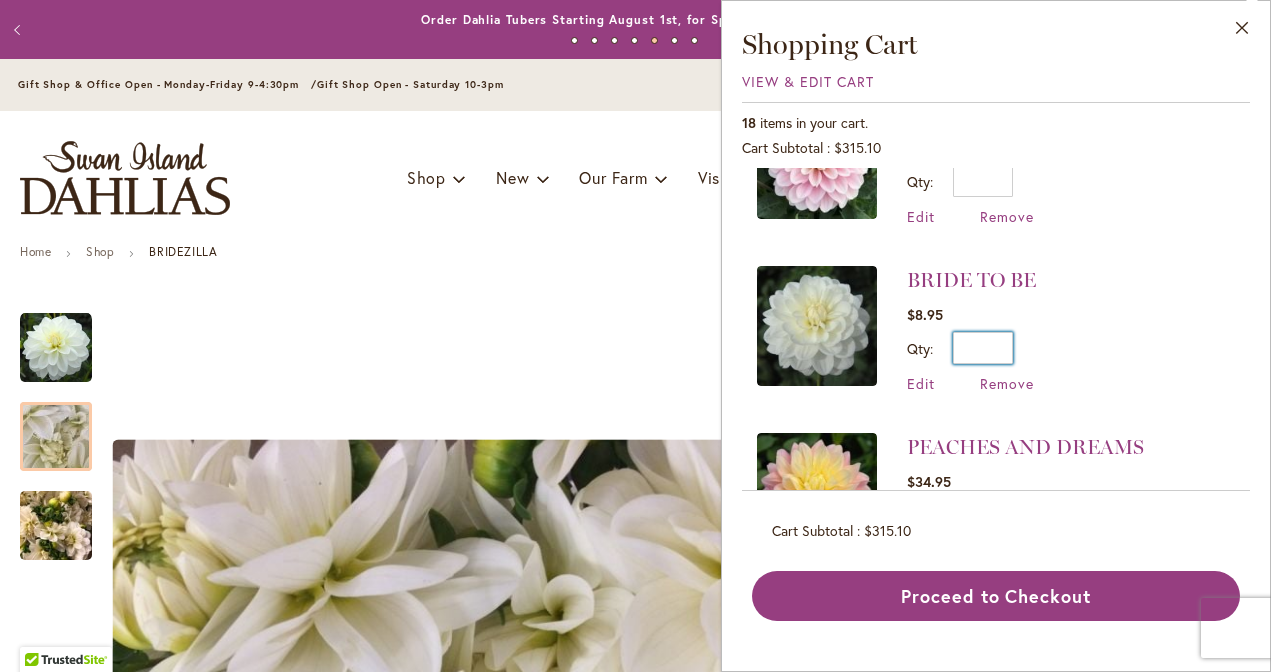 click on "*" at bounding box center (983, 348) 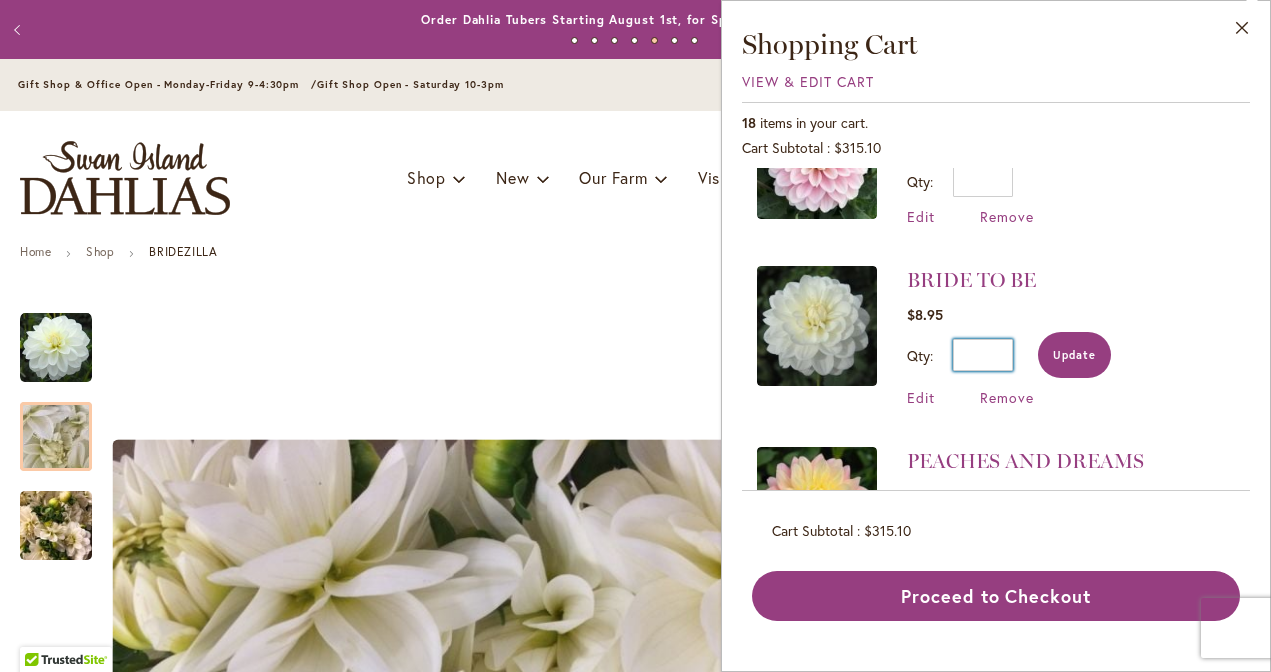 type on "*" 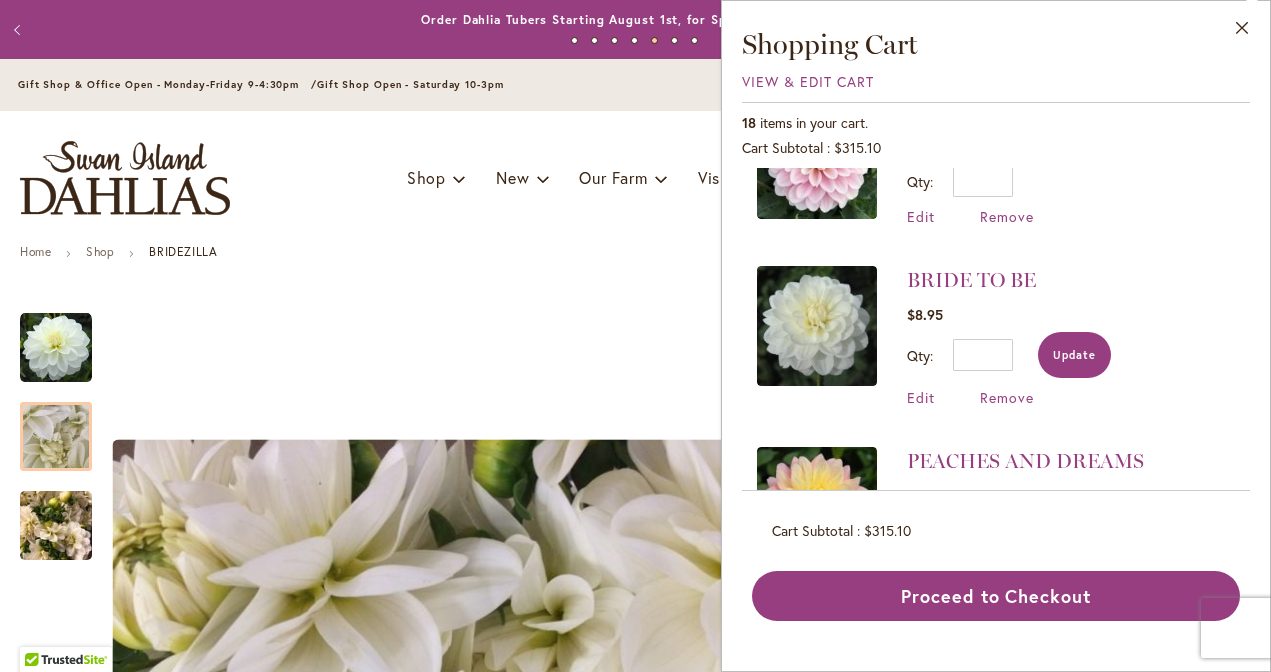 click on "Update" at bounding box center (1074, 355) 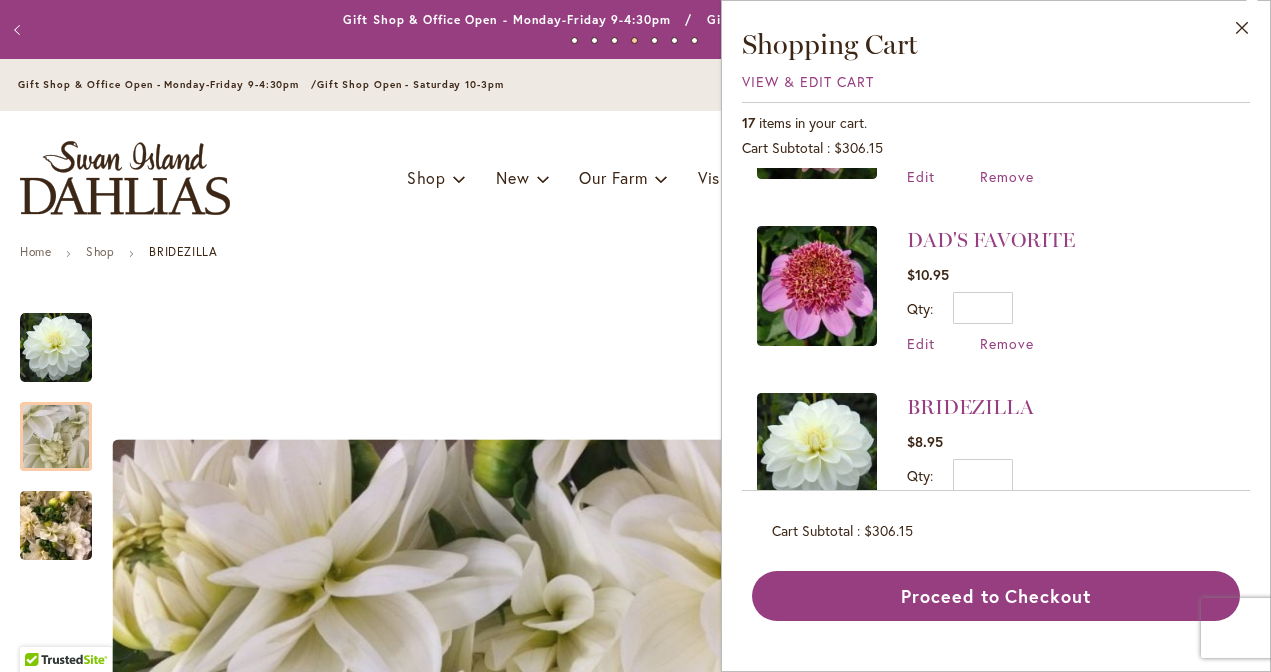 scroll, scrollTop: 1298, scrollLeft: 0, axis: vertical 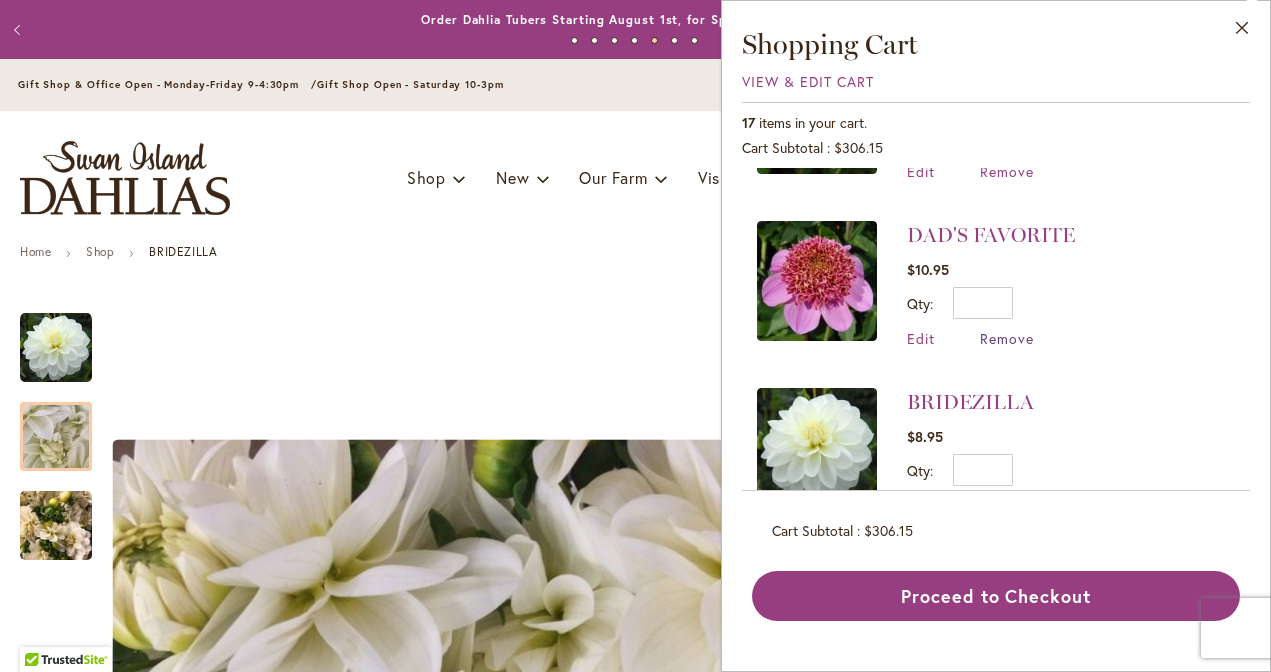 click on "Remove" at bounding box center [1007, 338] 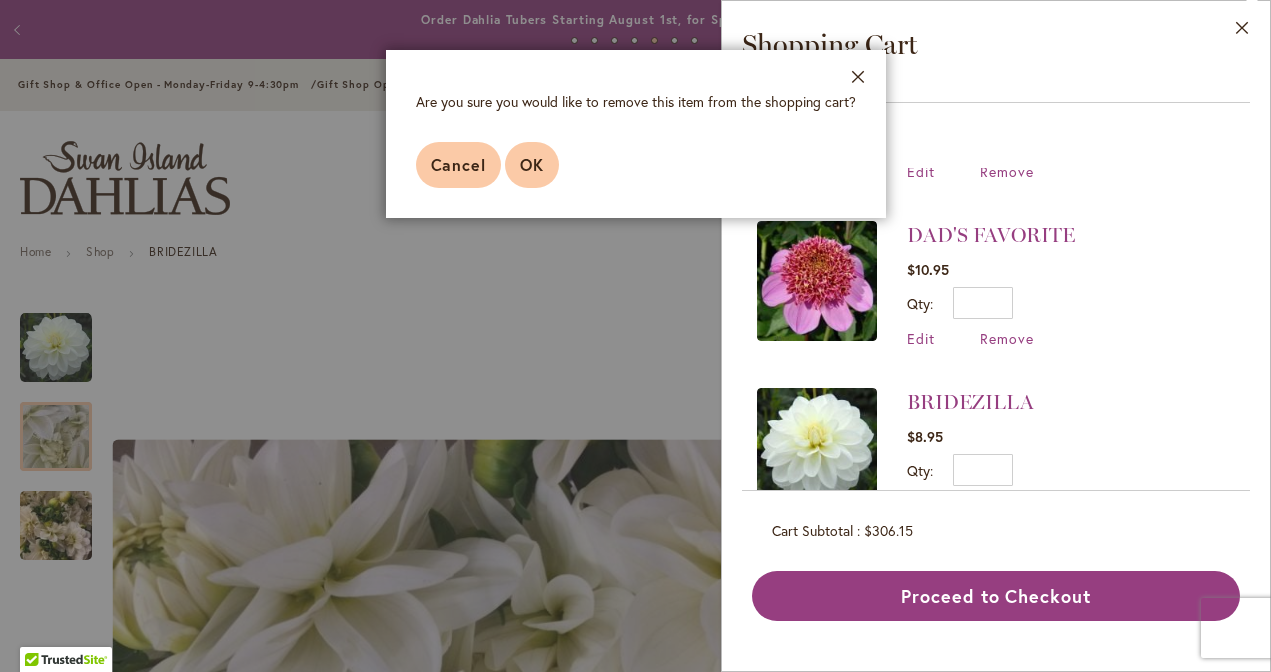 click on "OK" at bounding box center [532, 164] 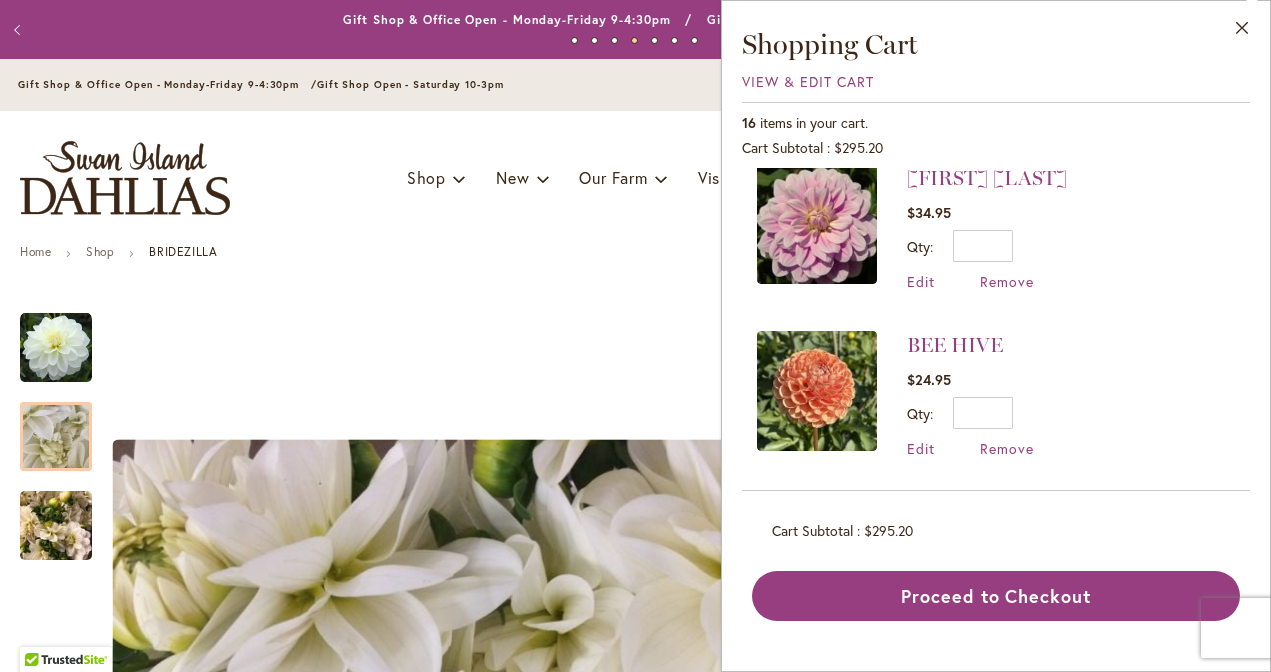 scroll, scrollTop: 0, scrollLeft: 0, axis: both 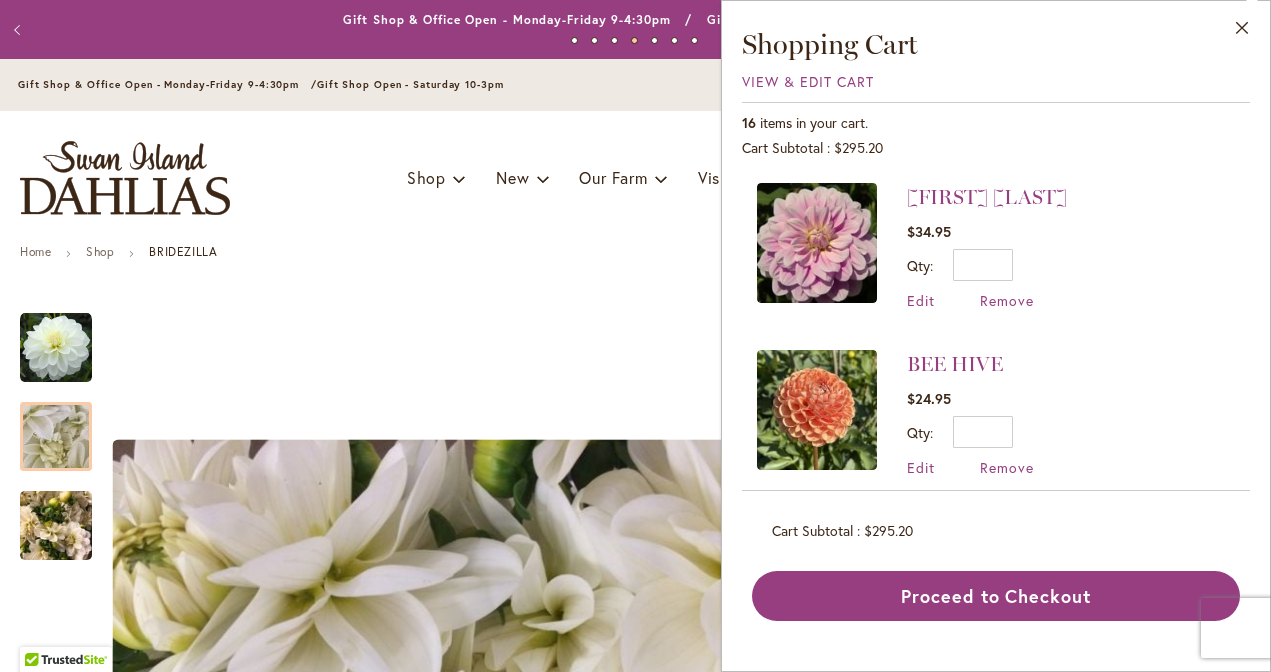 click on "Home
Shop
BRIDEZILLA
Skip to the end of the images gallery
Skip to the beginning of the images gallery
BRIDEZILLA
$8.95
In stock
SKU
602
Rating:" at bounding box center [635, 3093] 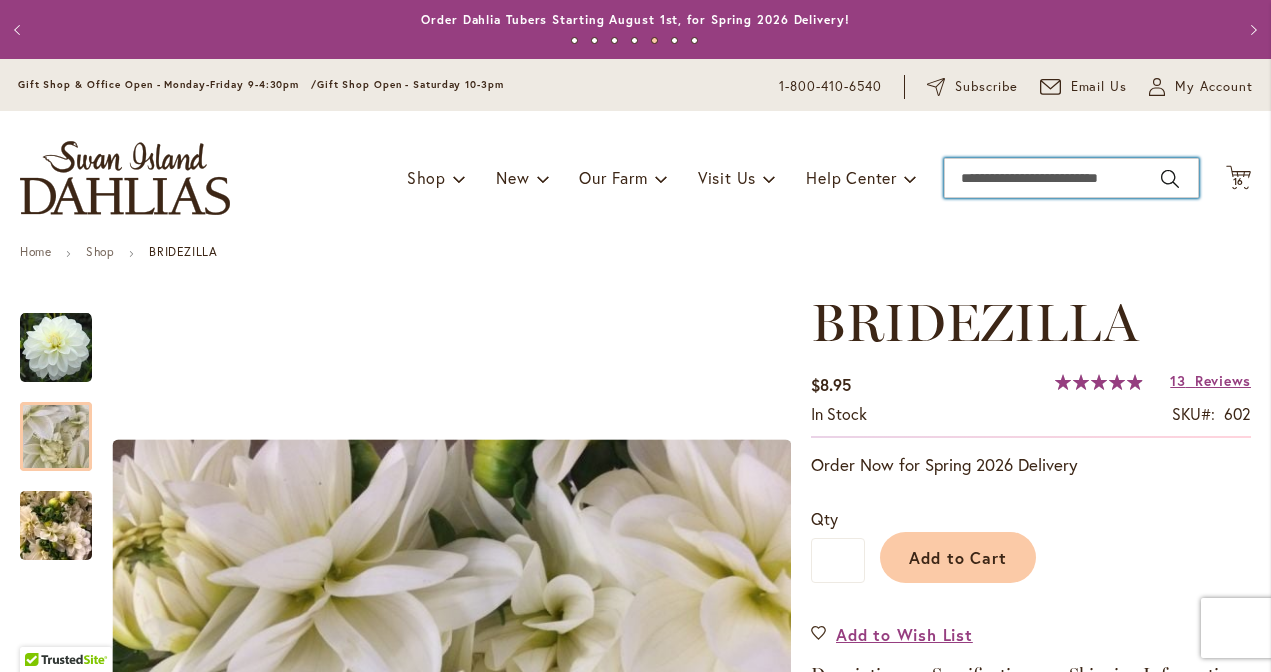 click on "Search" at bounding box center (1071, 178) 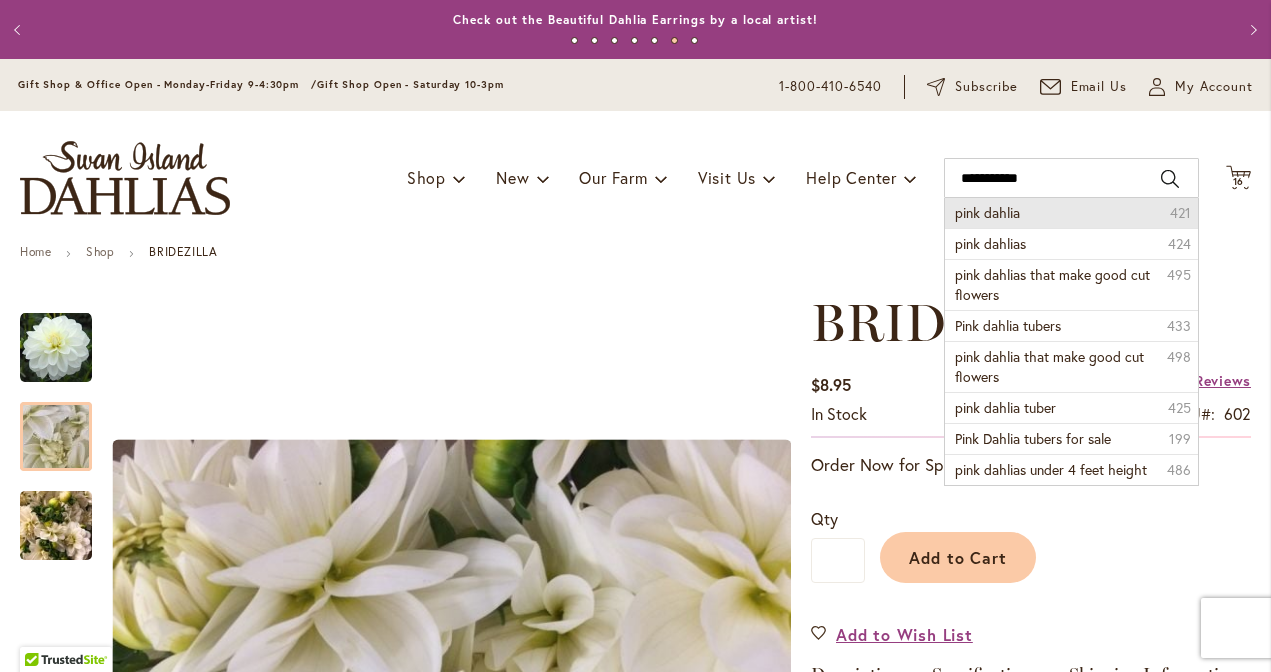 click on "pink dahlia" at bounding box center (987, 212) 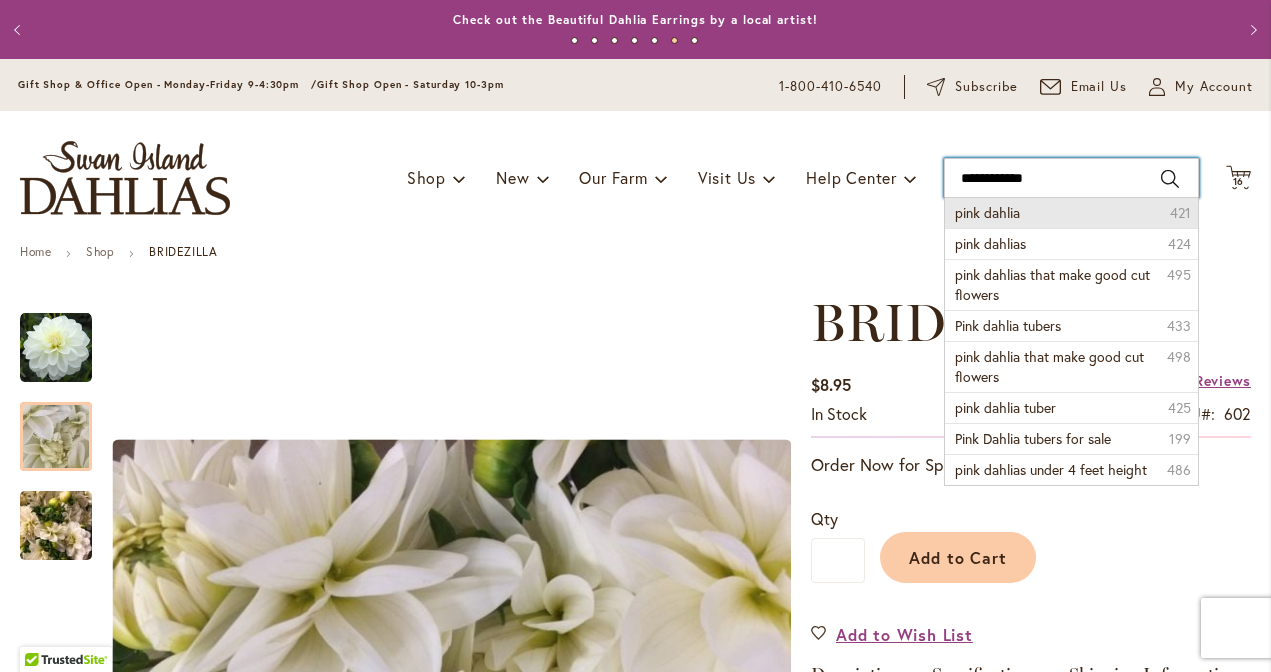 type on "**********" 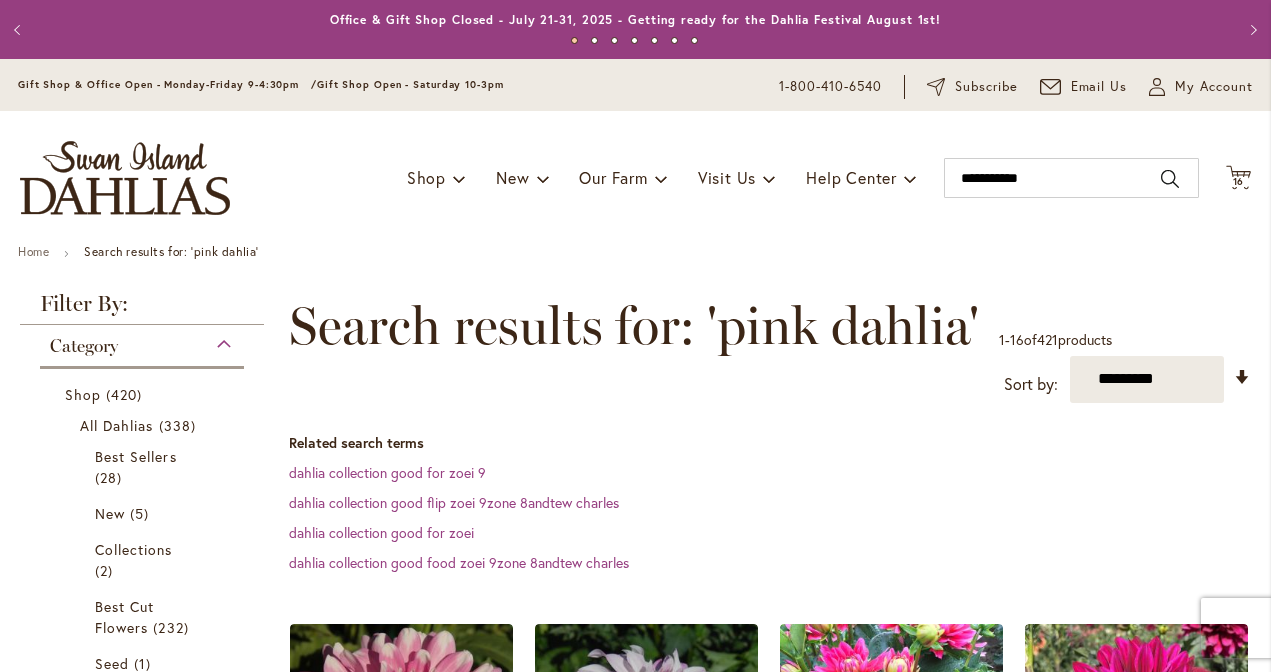 scroll, scrollTop: 0, scrollLeft: 0, axis: both 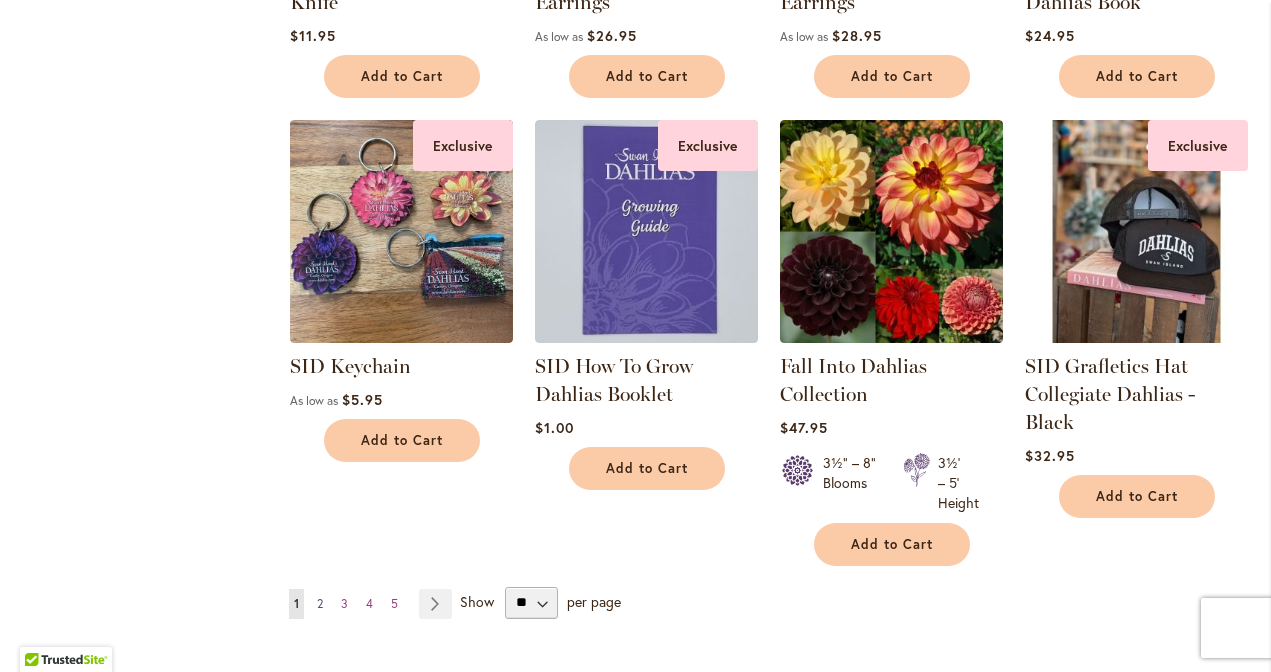 click on "2" at bounding box center (320, 603) 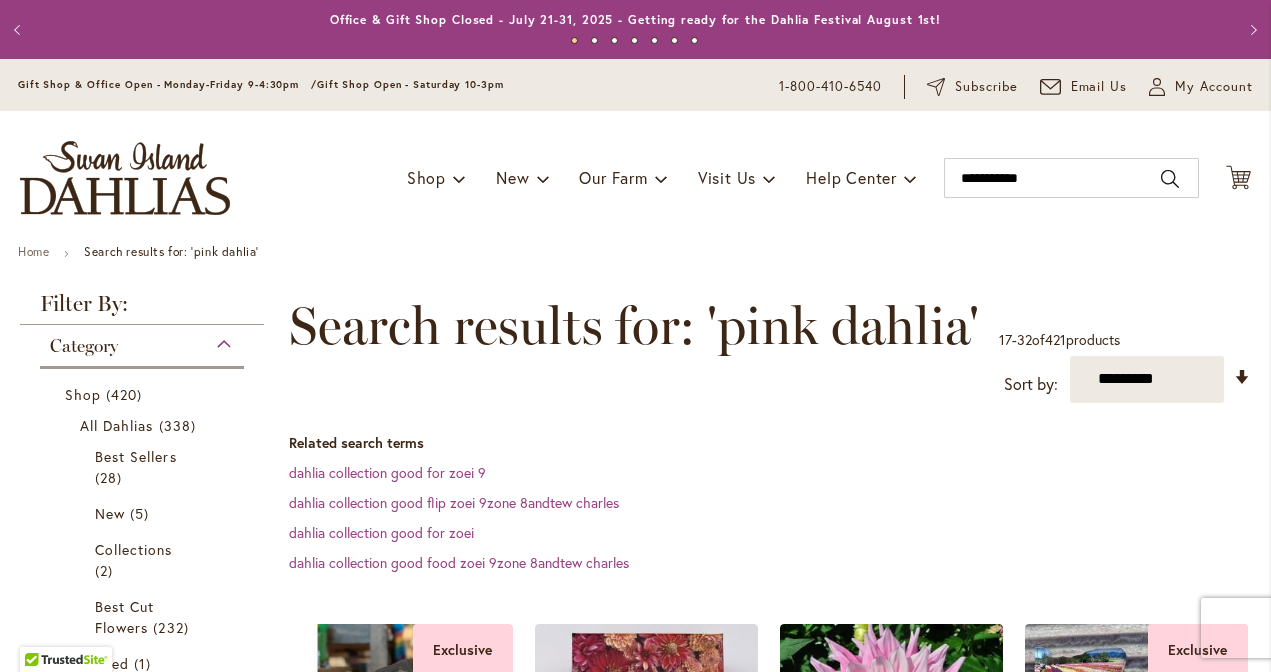 scroll, scrollTop: 0, scrollLeft: 0, axis: both 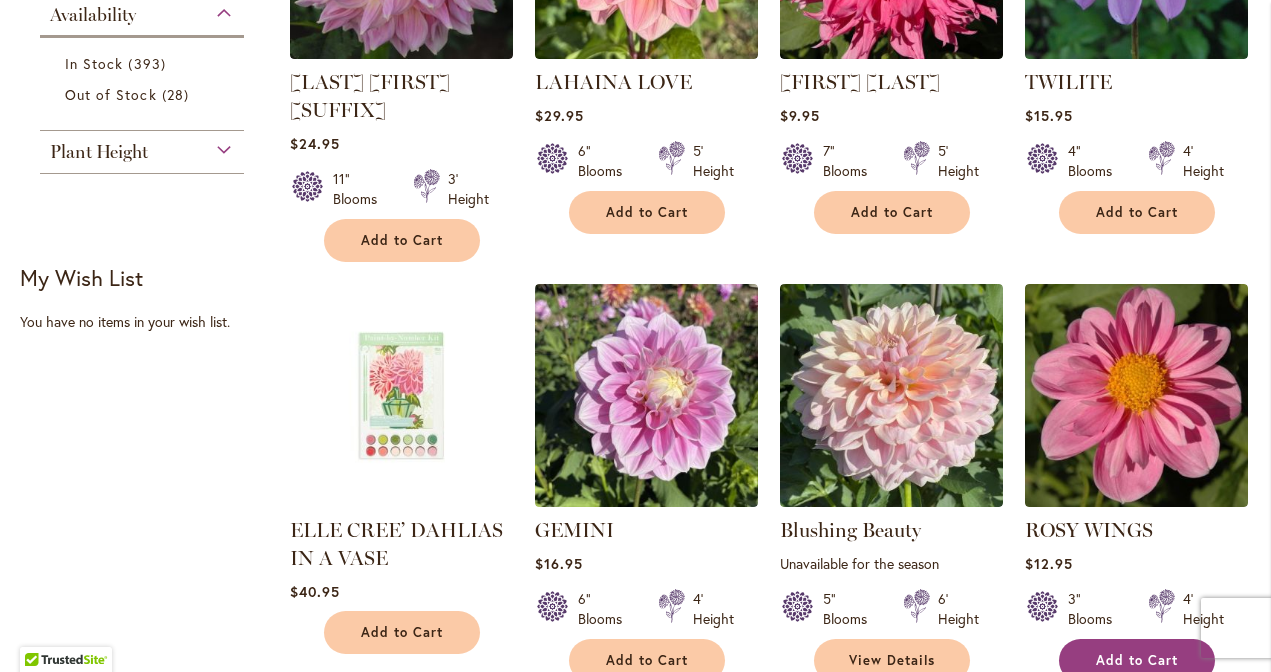 click on "Add to Cart" at bounding box center (1137, 660) 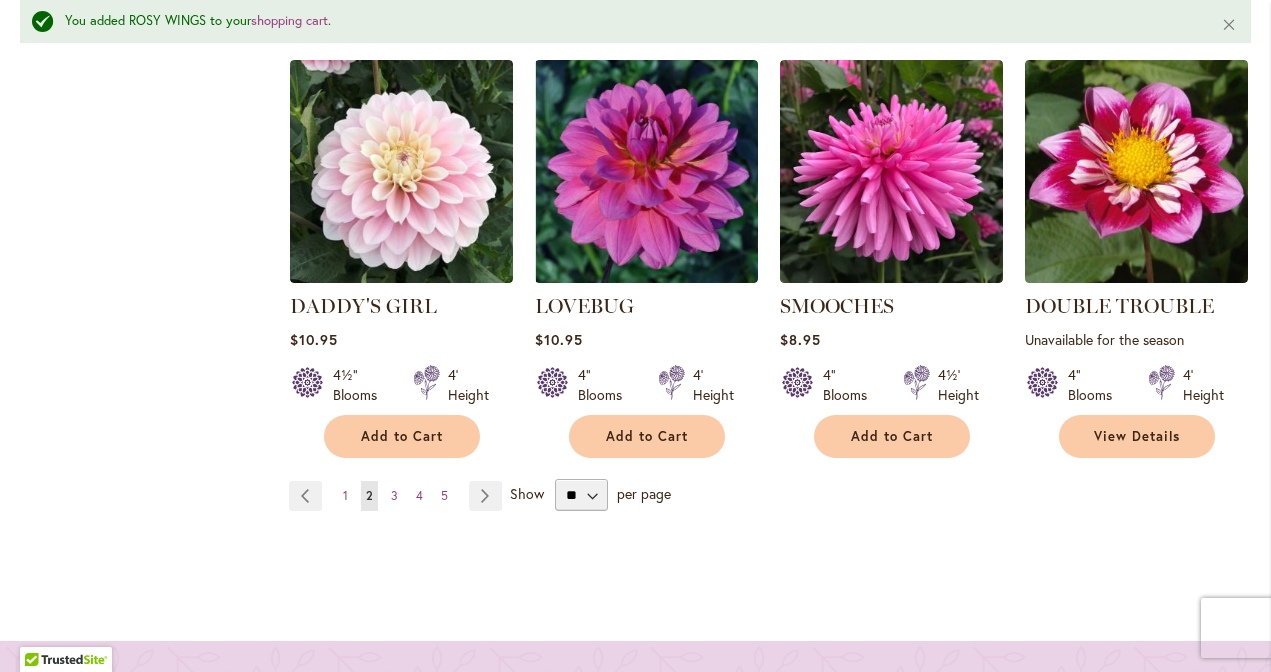 scroll, scrollTop: 2221, scrollLeft: 0, axis: vertical 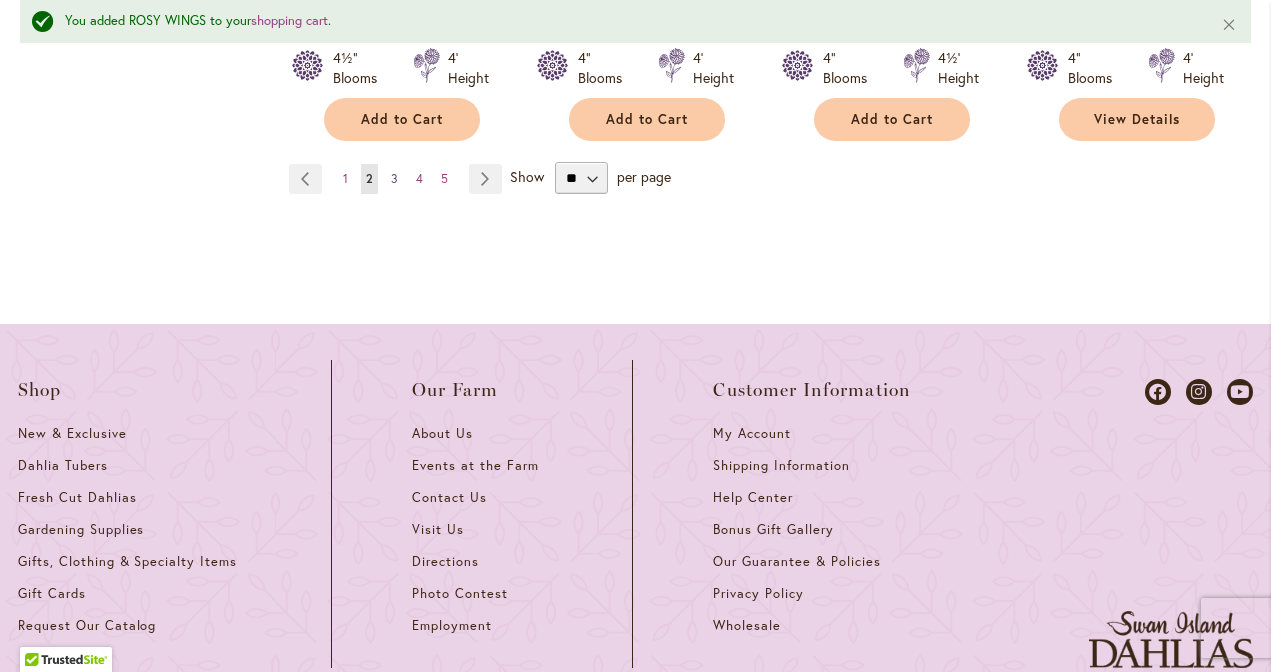 click on "3" at bounding box center (394, 178) 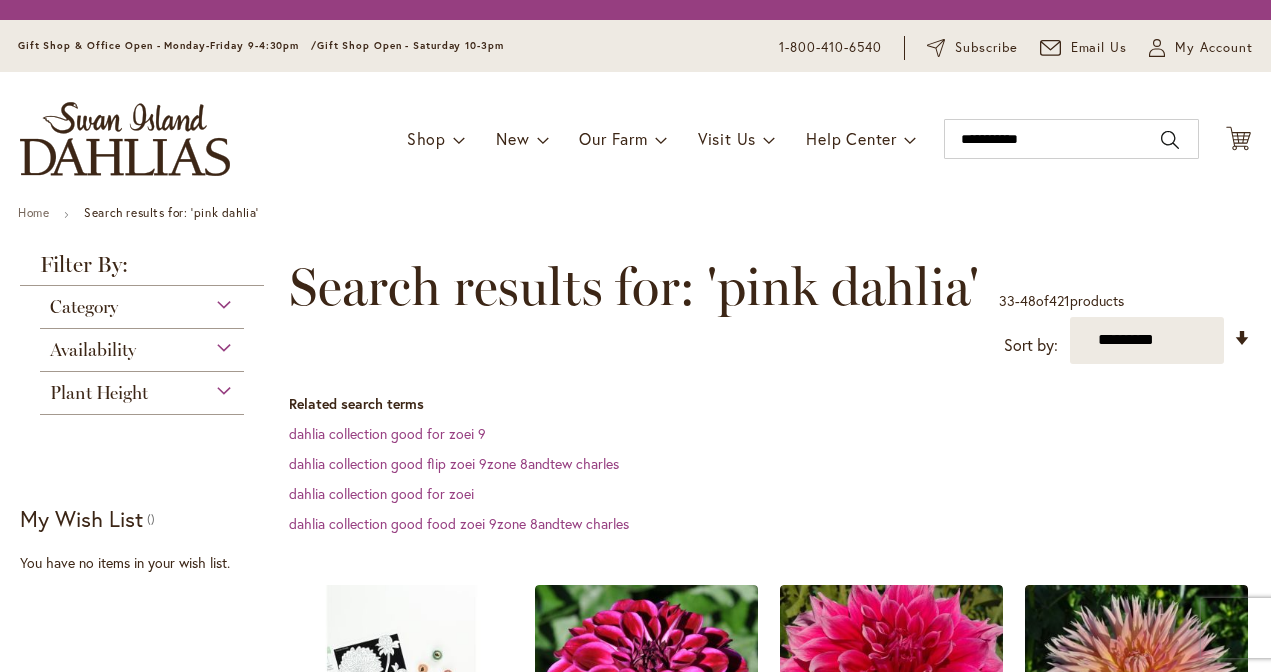 scroll, scrollTop: 0, scrollLeft: 0, axis: both 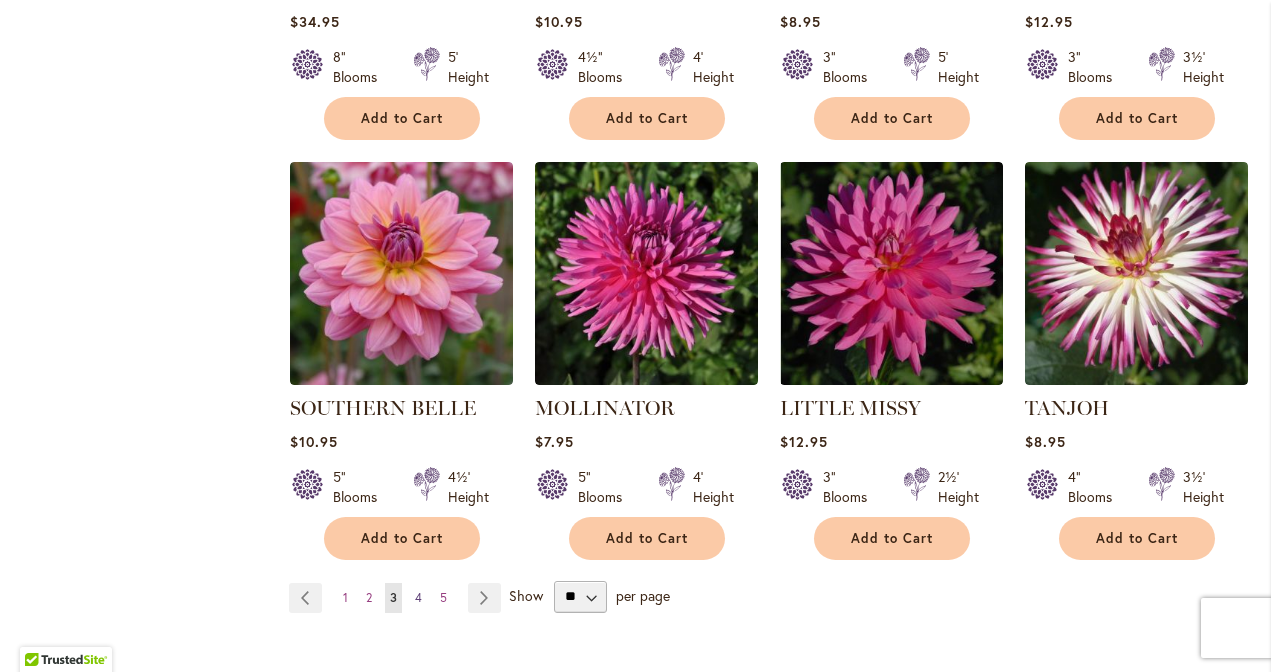 click on "4" at bounding box center (418, 597) 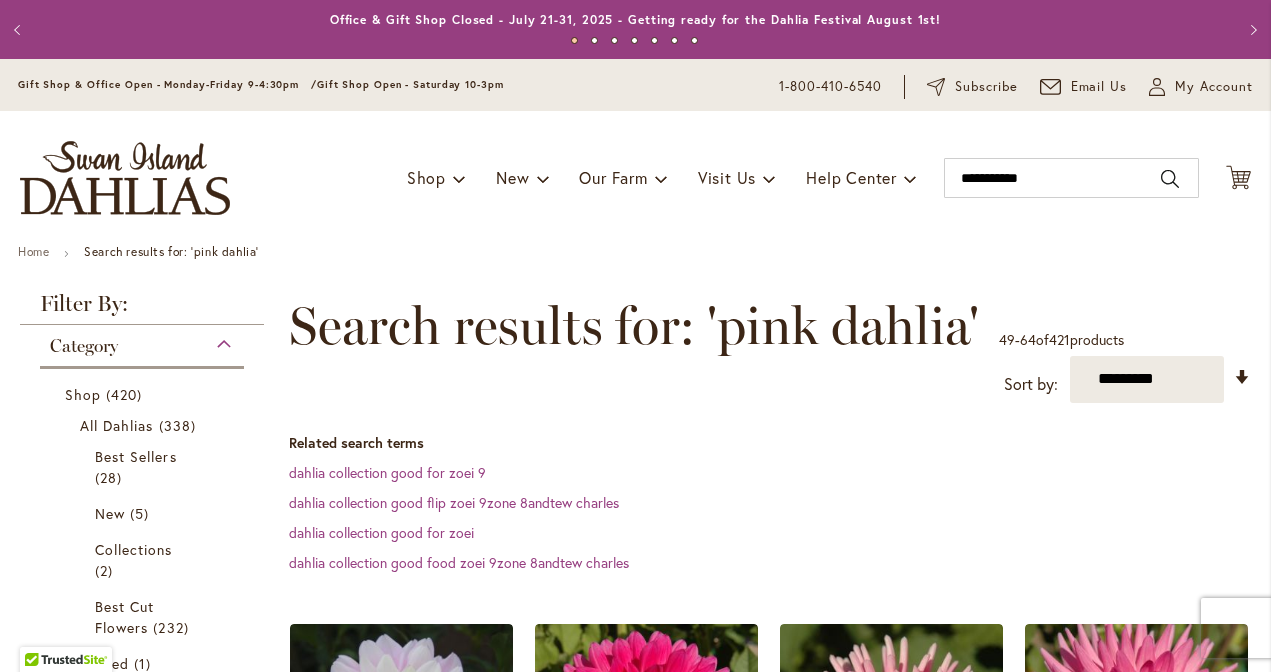 scroll, scrollTop: 0, scrollLeft: 0, axis: both 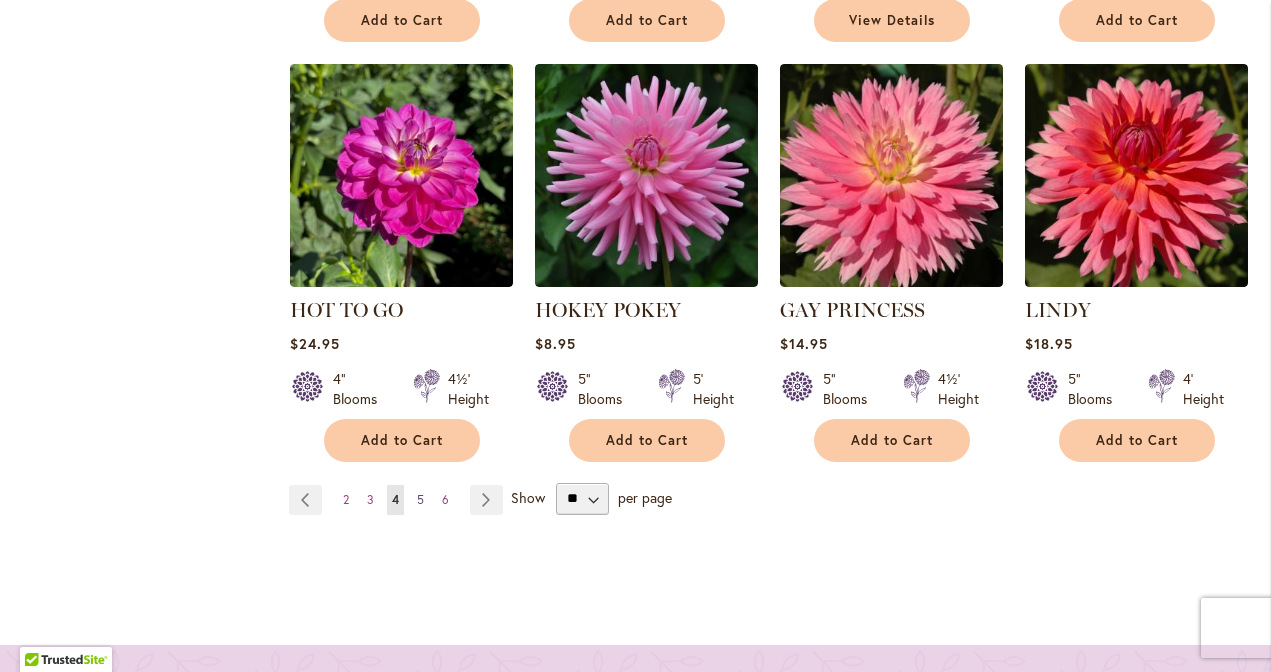 click on "5" at bounding box center (420, 499) 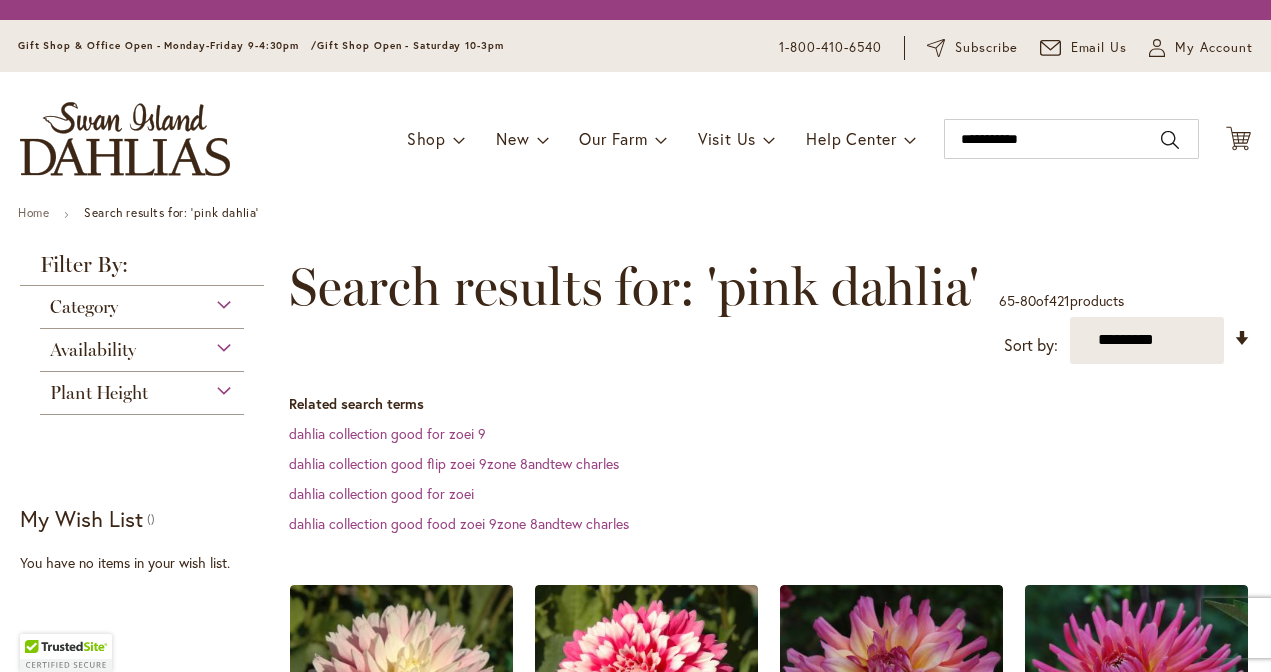 scroll, scrollTop: 0, scrollLeft: 0, axis: both 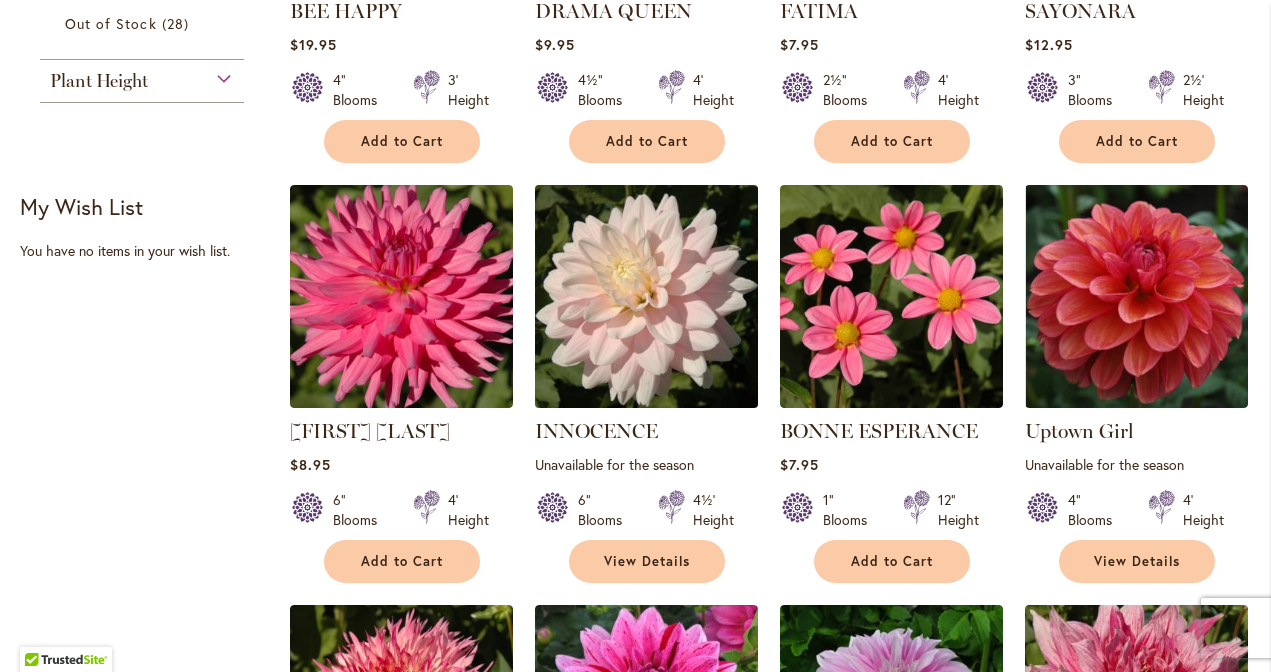 click at bounding box center [646, 296] 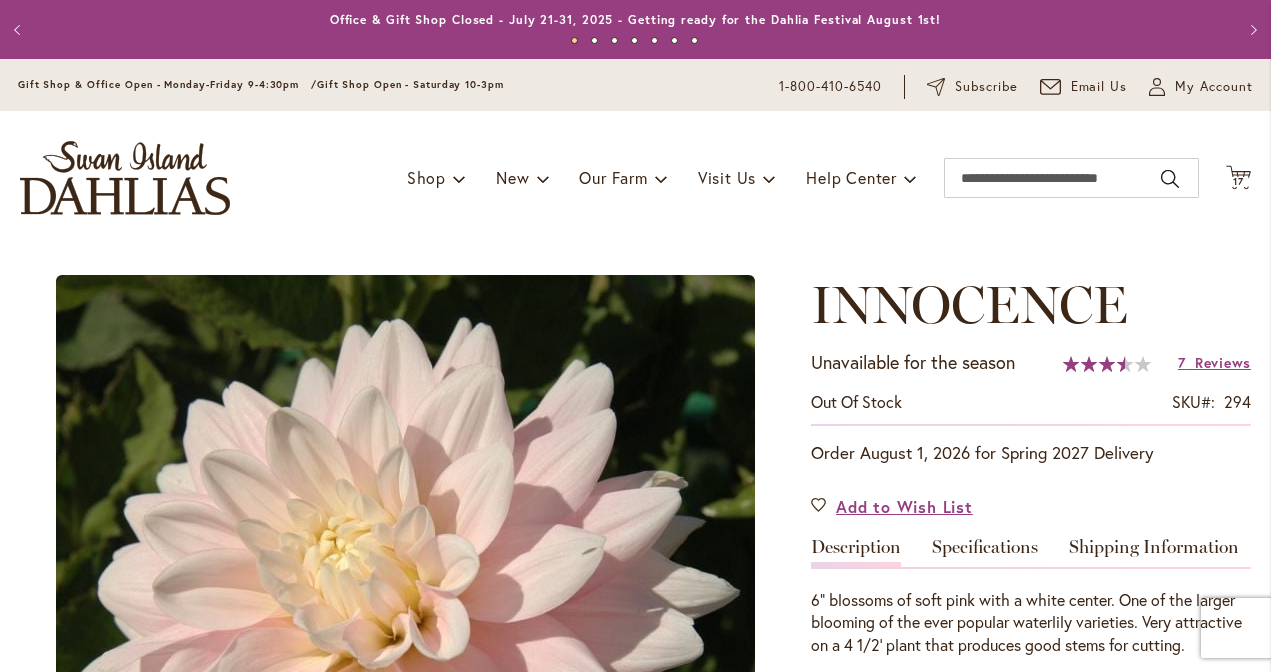 scroll, scrollTop: 0, scrollLeft: 0, axis: both 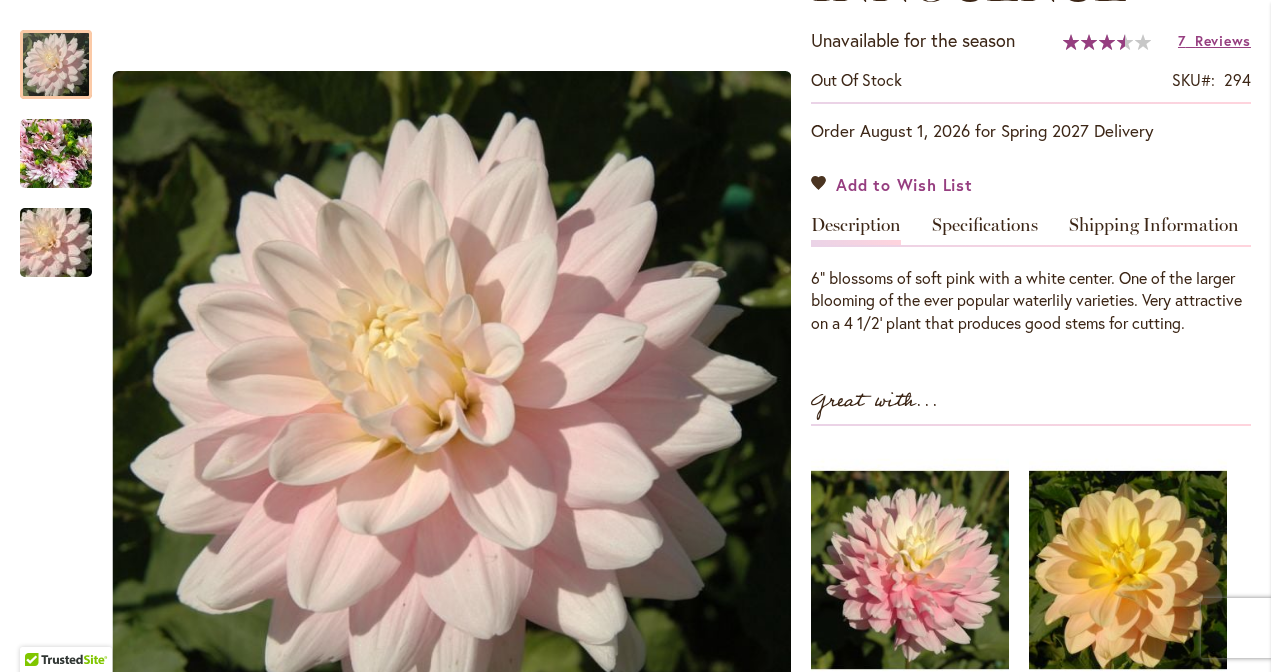 click on "Add to Wish List" at bounding box center (892, 184) 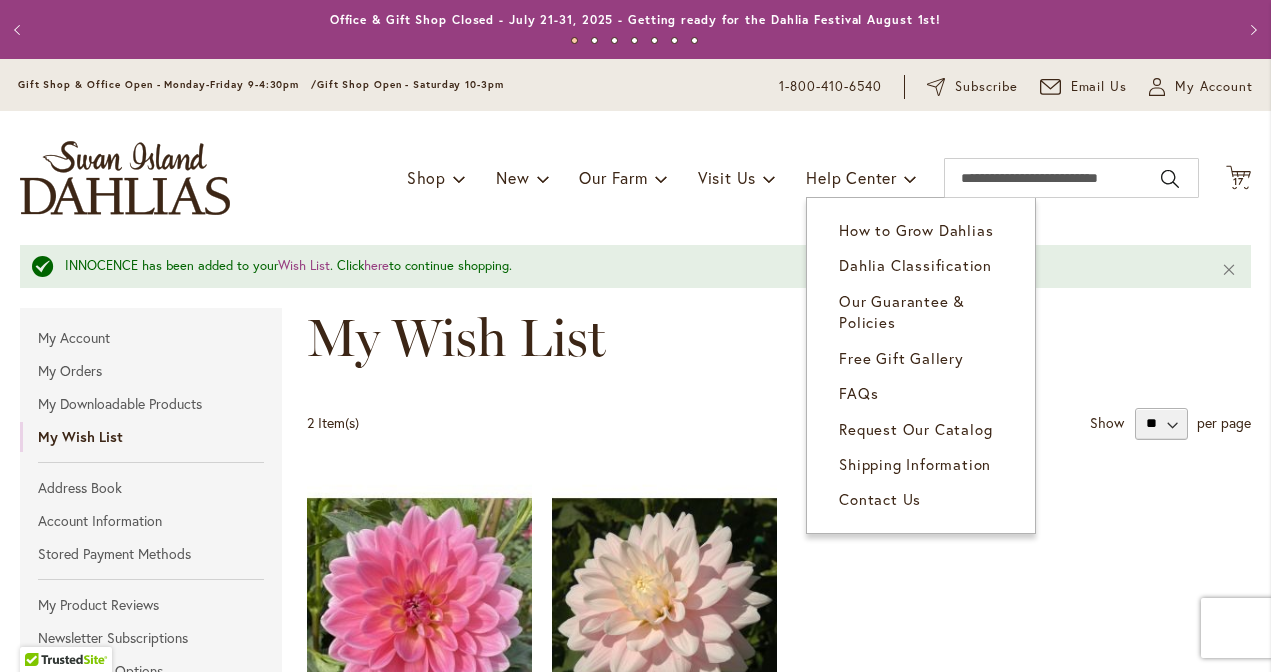 scroll, scrollTop: 0, scrollLeft: 0, axis: both 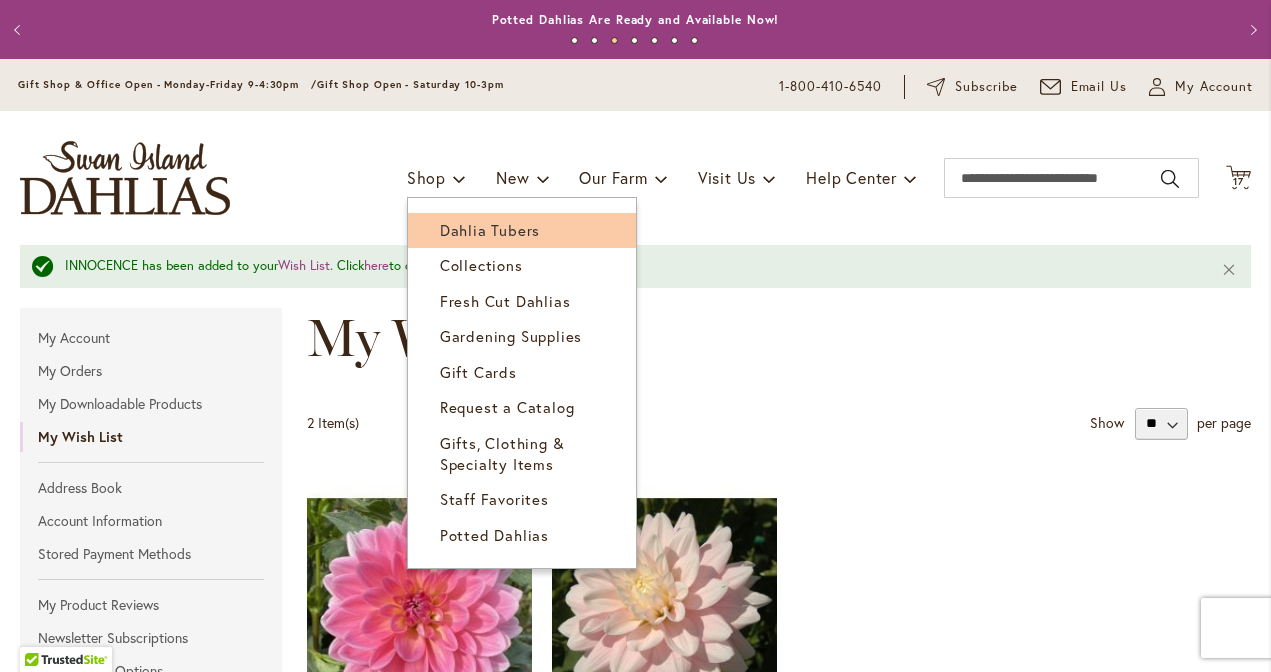 click on "Dahlia Tubers" at bounding box center (490, 230) 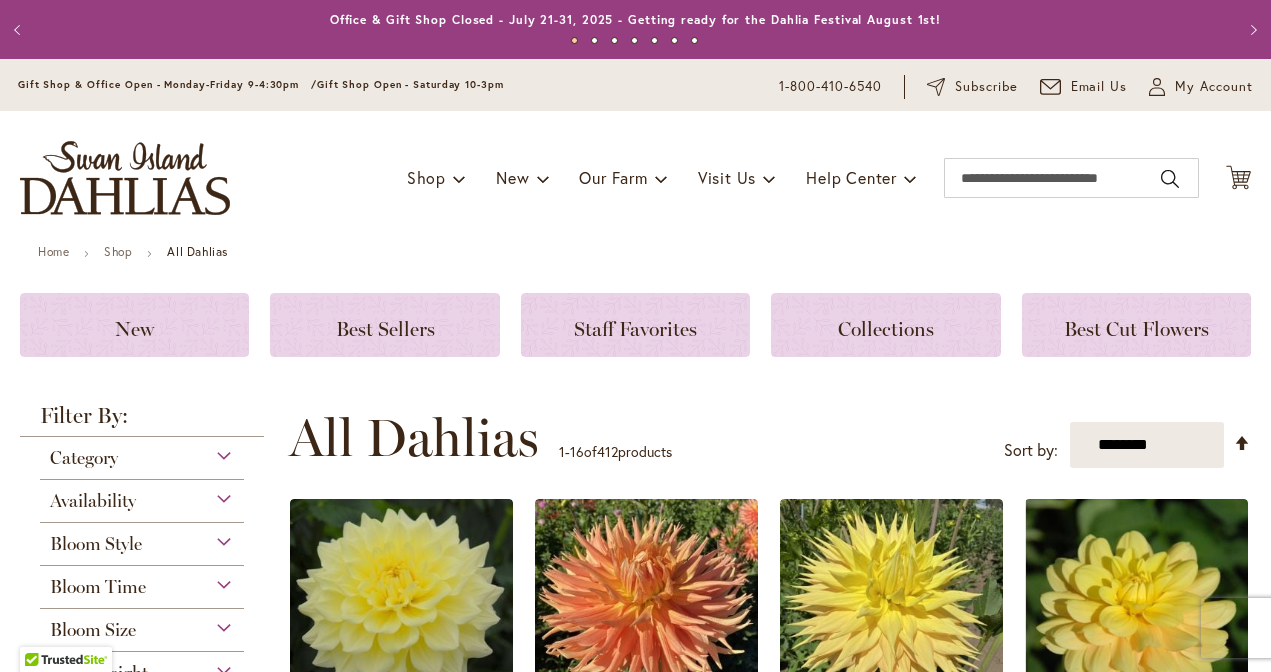 scroll, scrollTop: 0, scrollLeft: 0, axis: both 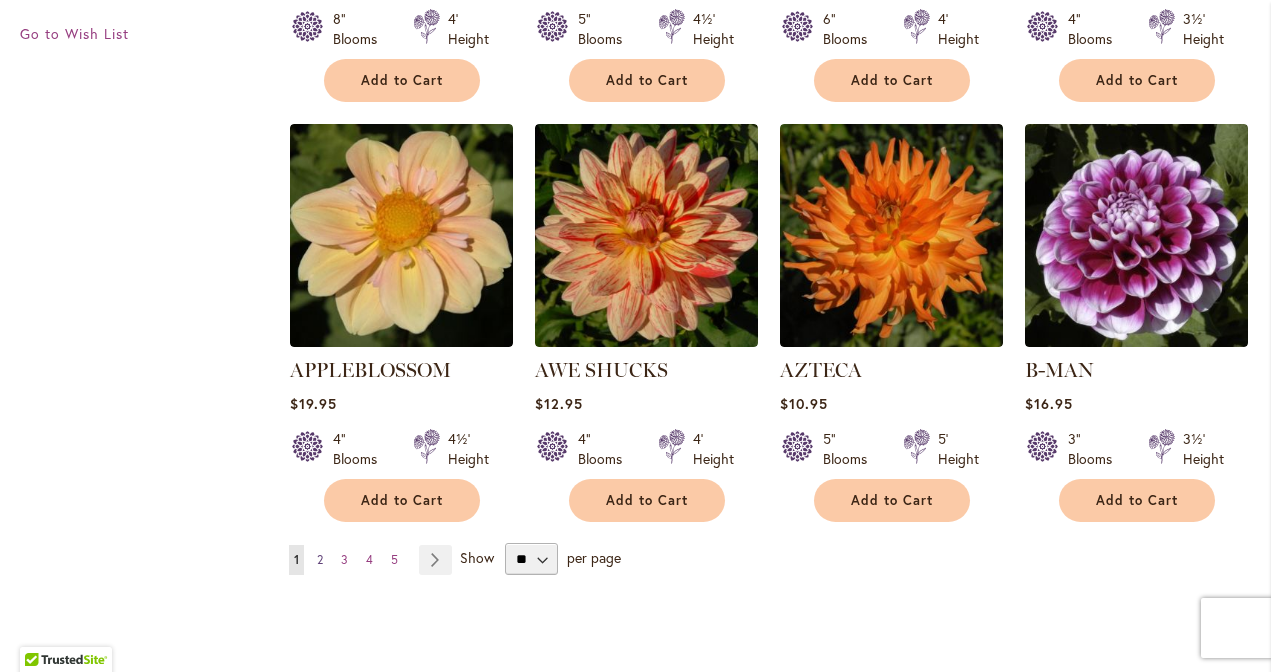 click on "2" at bounding box center (320, 559) 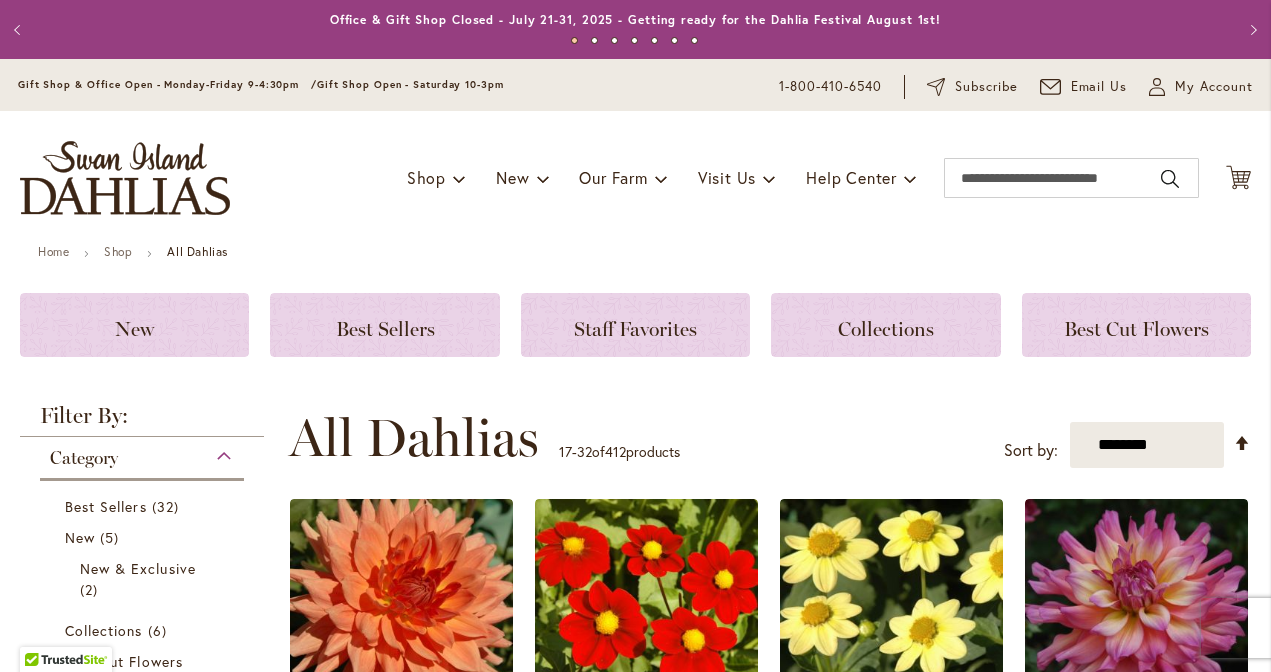 scroll, scrollTop: 0, scrollLeft: 0, axis: both 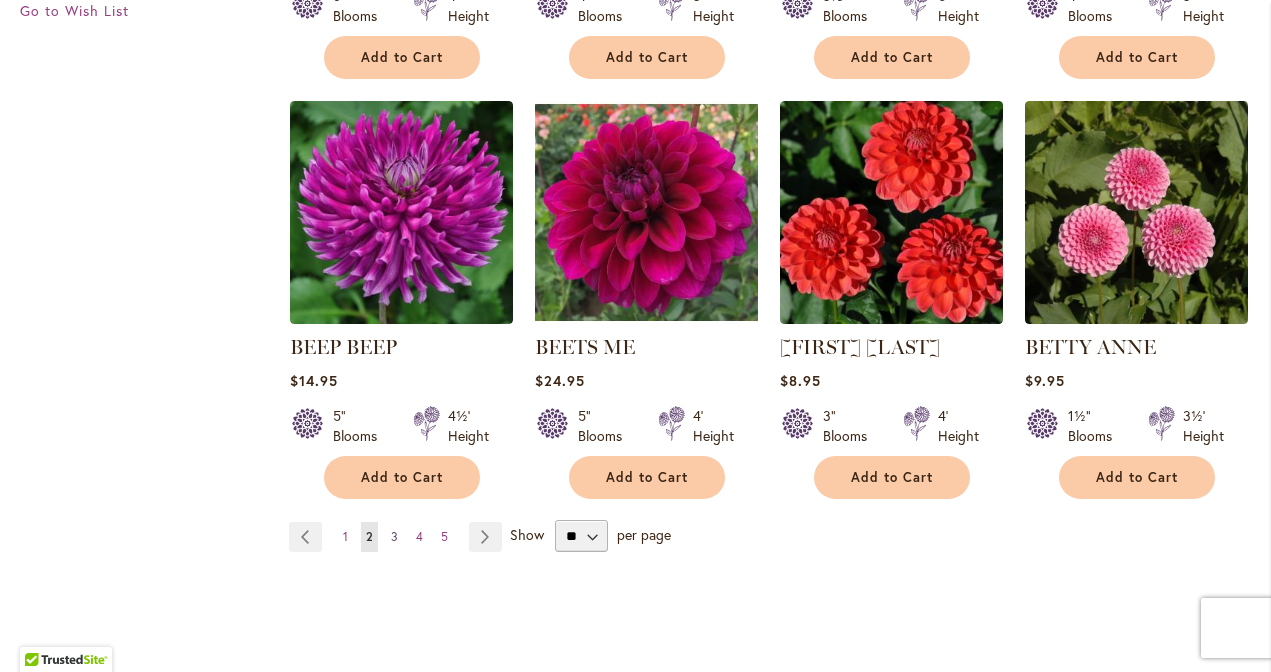 click on "3" at bounding box center (394, 536) 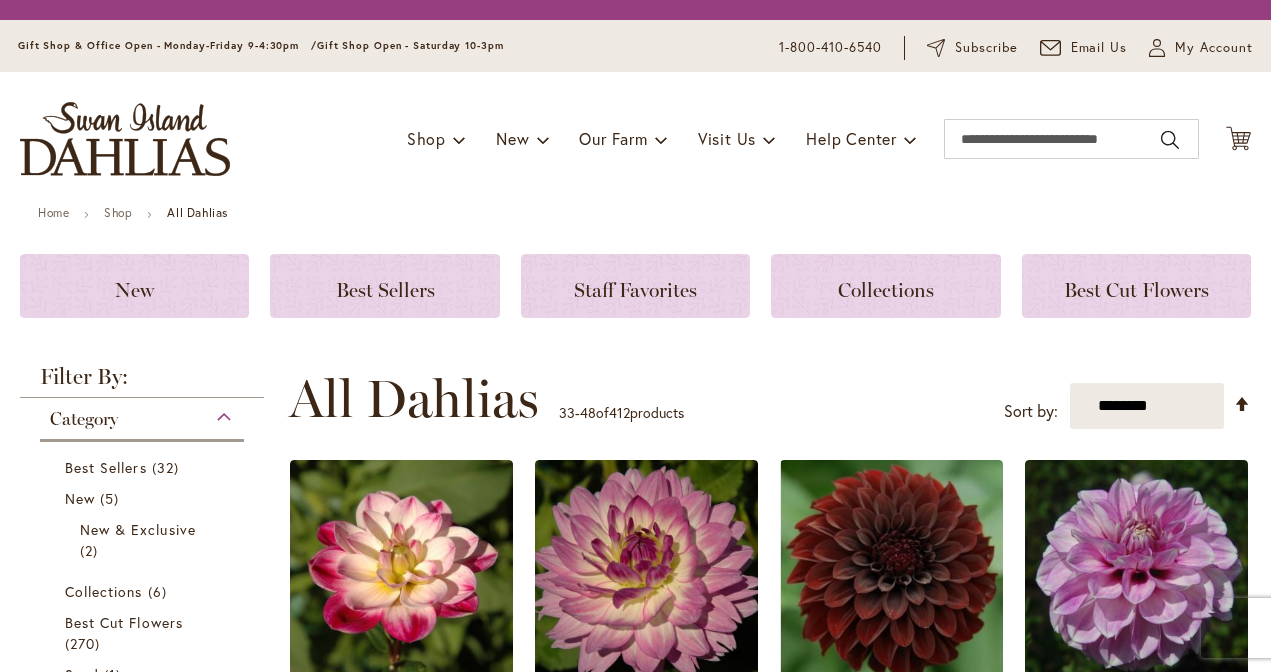 scroll, scrollTop: 0, scrollLeft: 0, axis: both 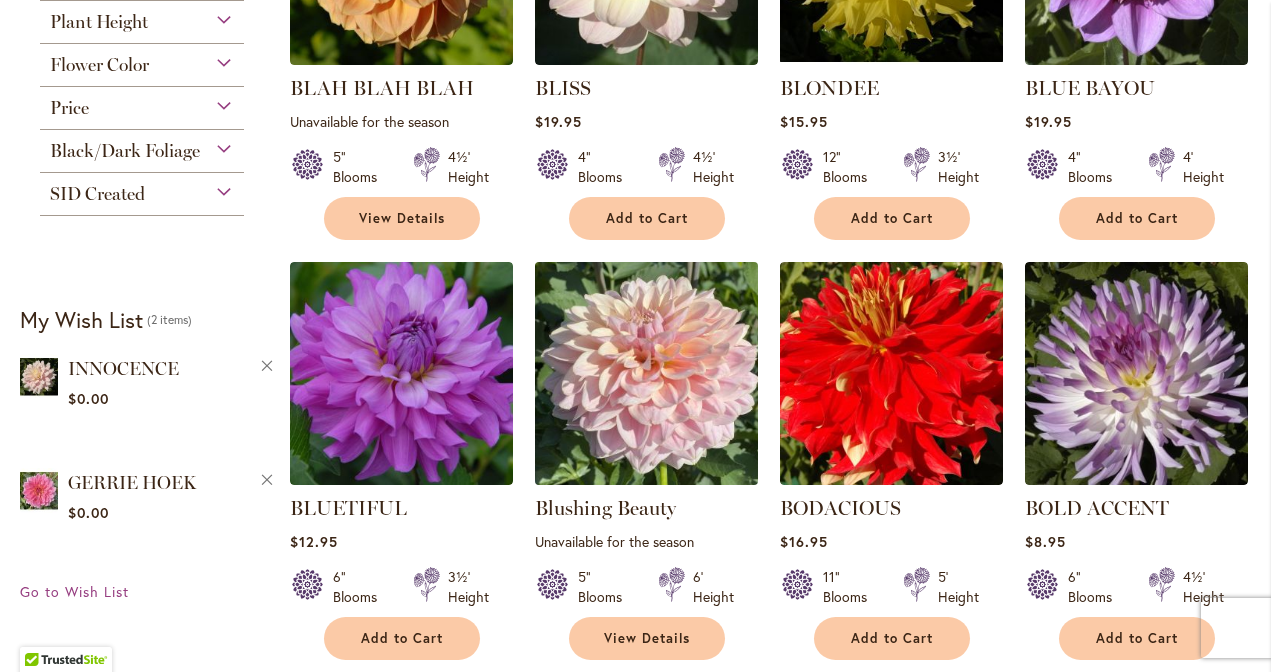 click at bounding box center (646, 374) 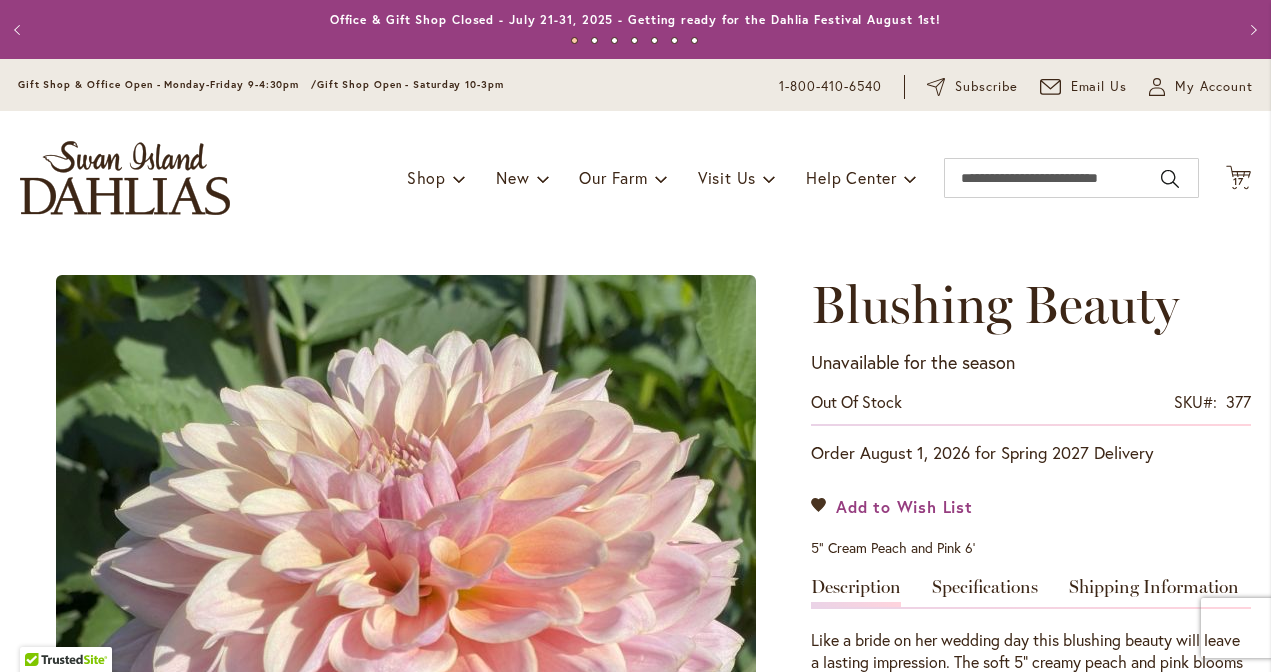 scroll, scrollTop: 0, scrollLeft: 0, axis: both 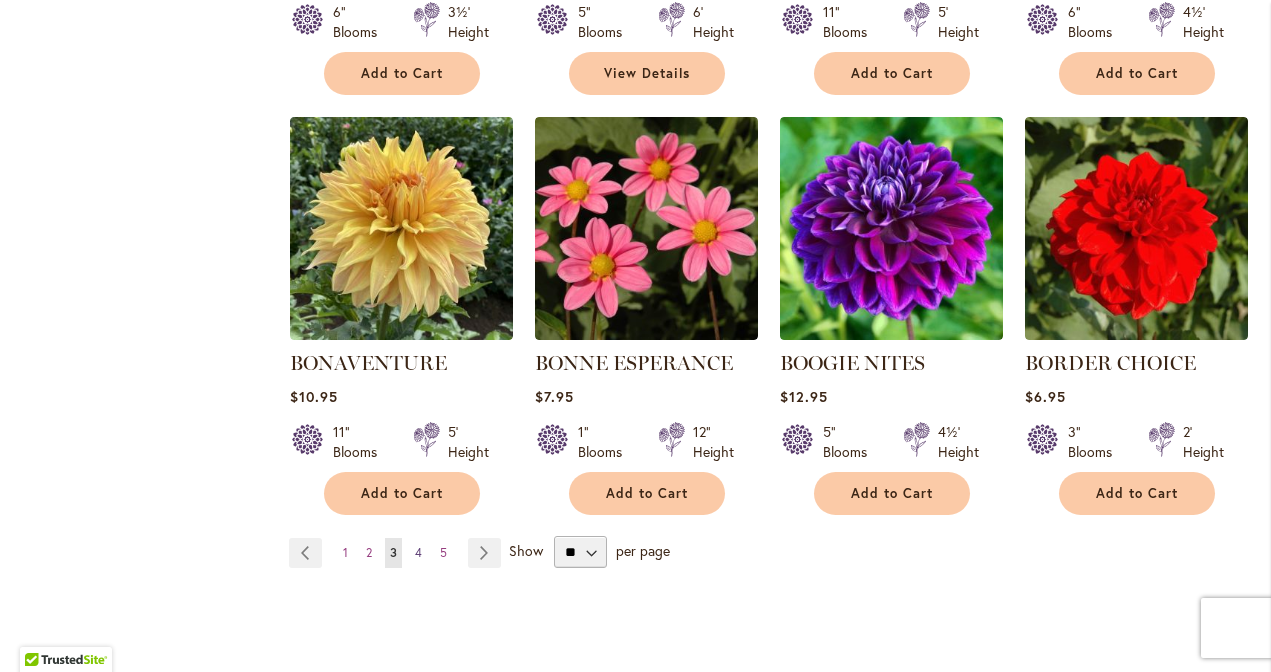 click on "Page
4" at bounding box center [418, 553] 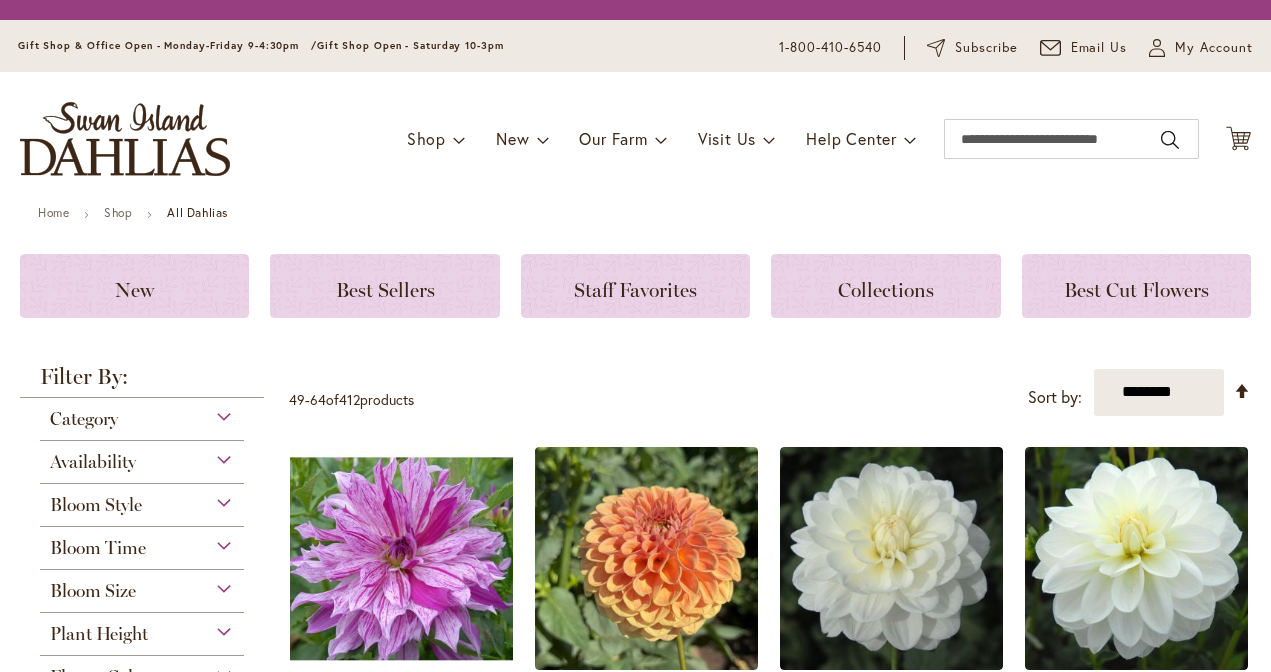 scroll, scrollTop: 0, scrollLeft: 0, axis: both 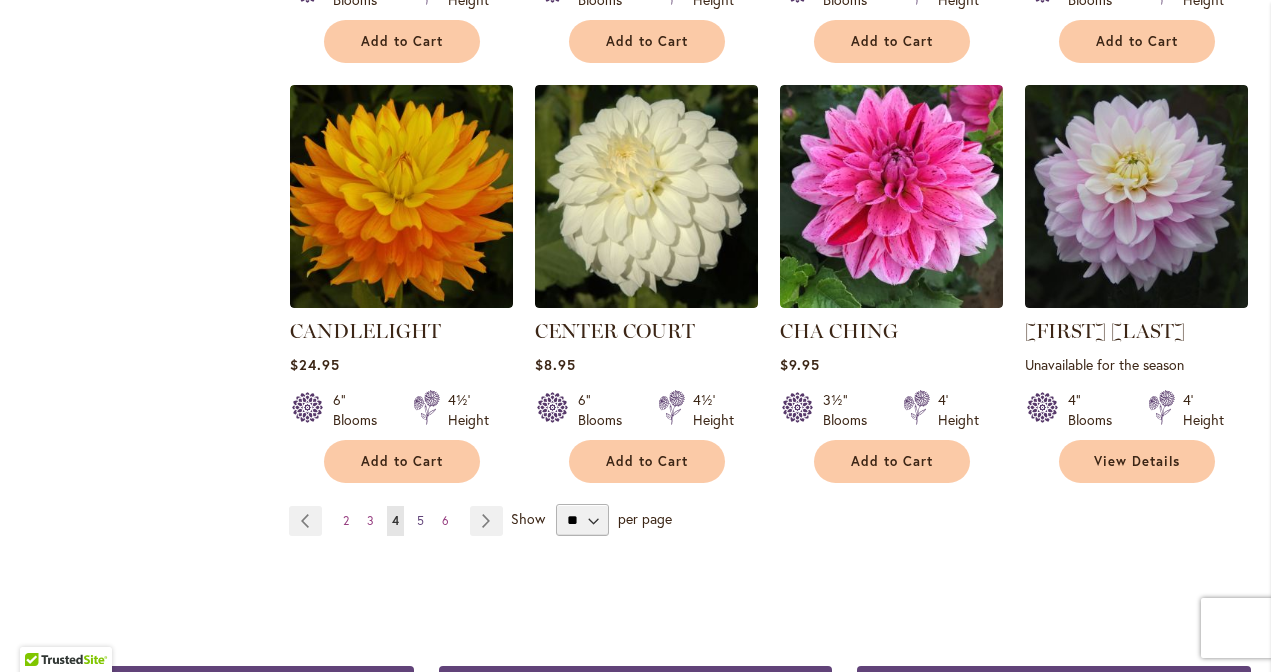 click on "5" at bounding box center [420, 520] 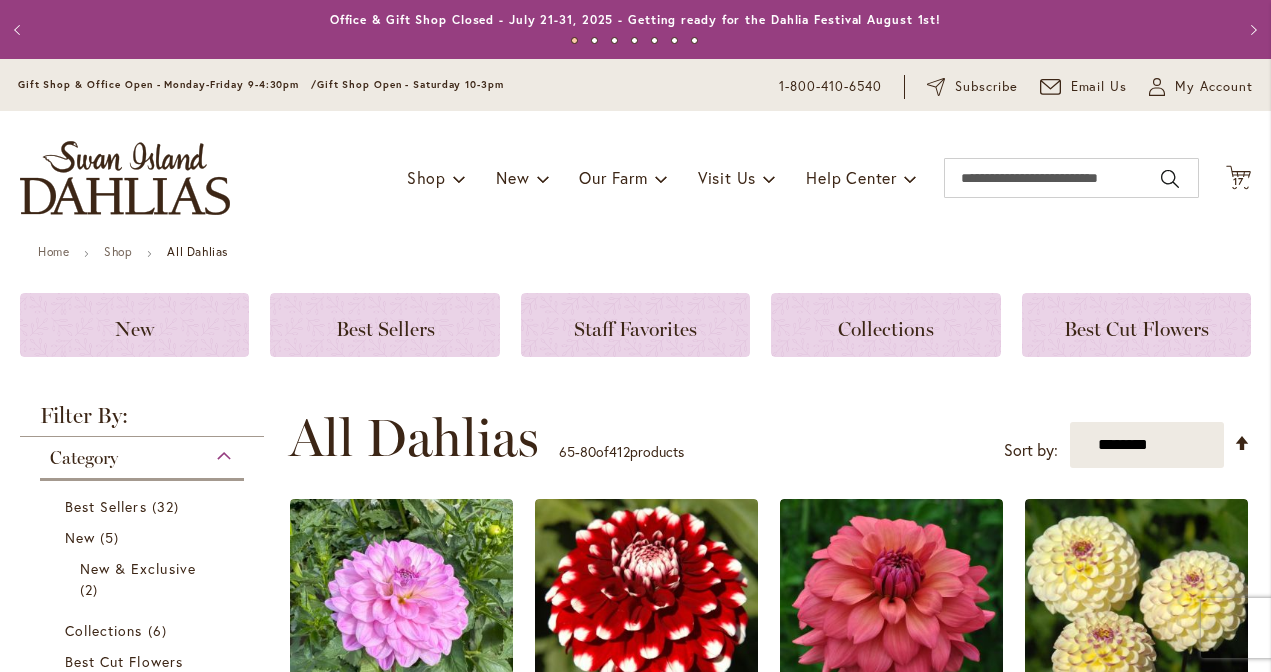 scroll, scrollTop: 0, scrollLeft: 0, axis: both 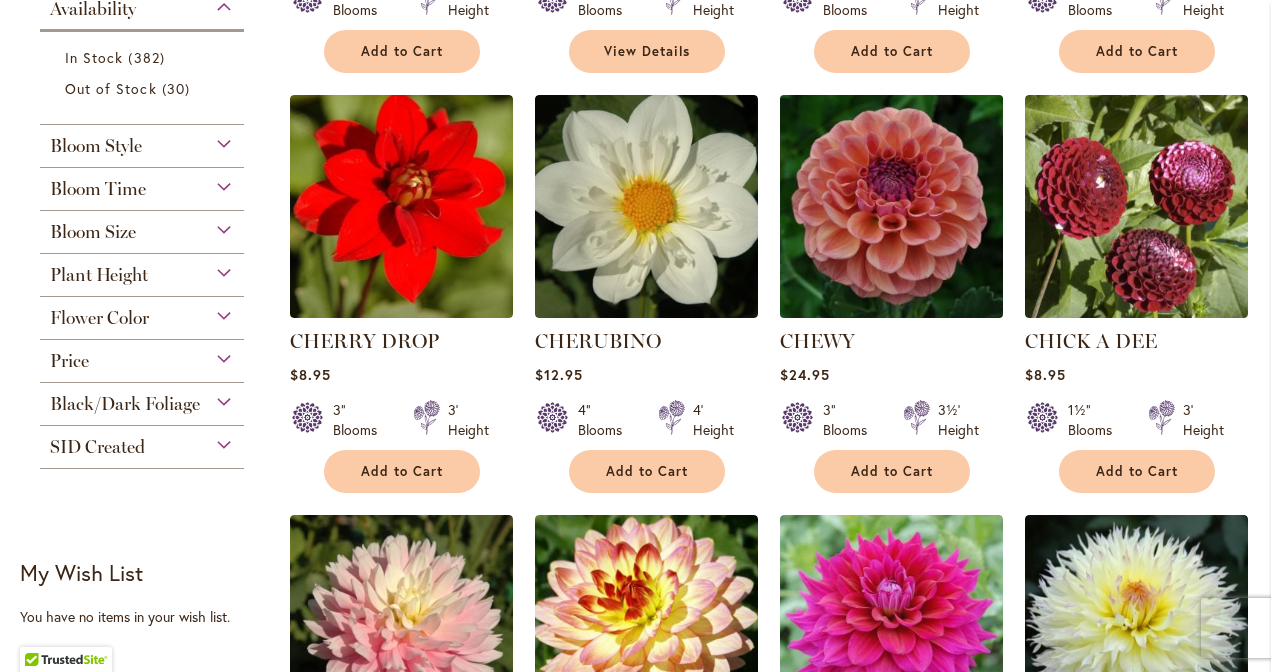 click at bounding box center (891, 207) 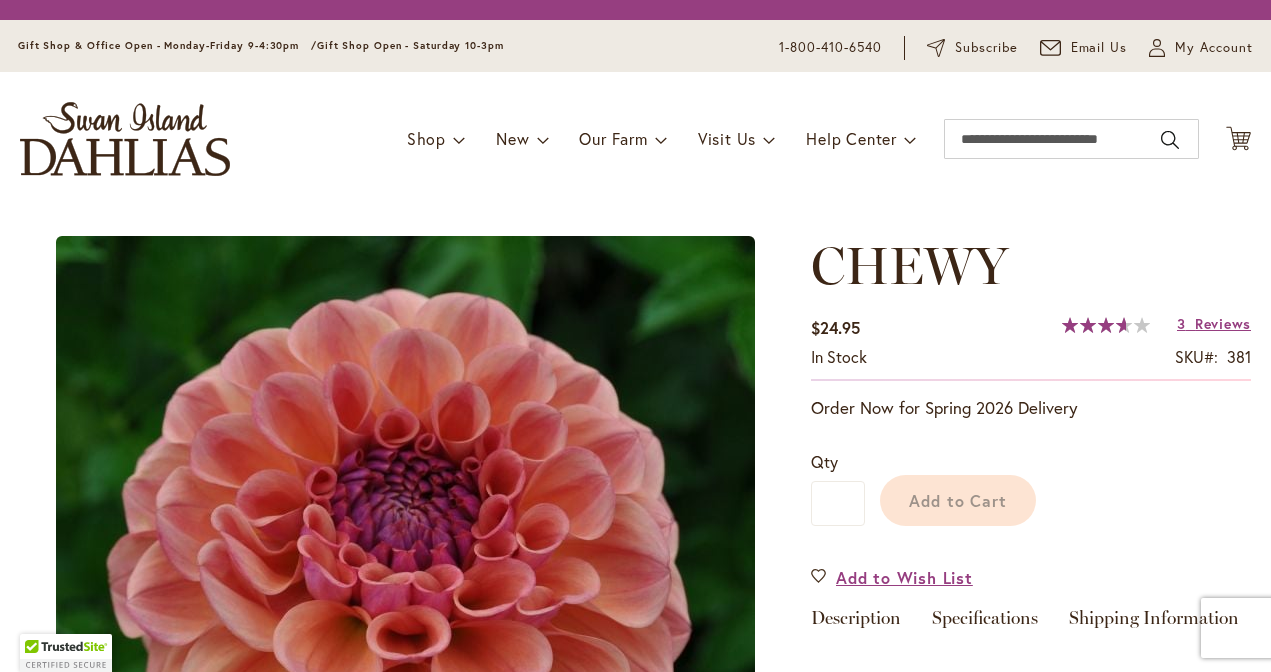 scroll, scrollTop: 0, scrollLeft: 0, axis: both 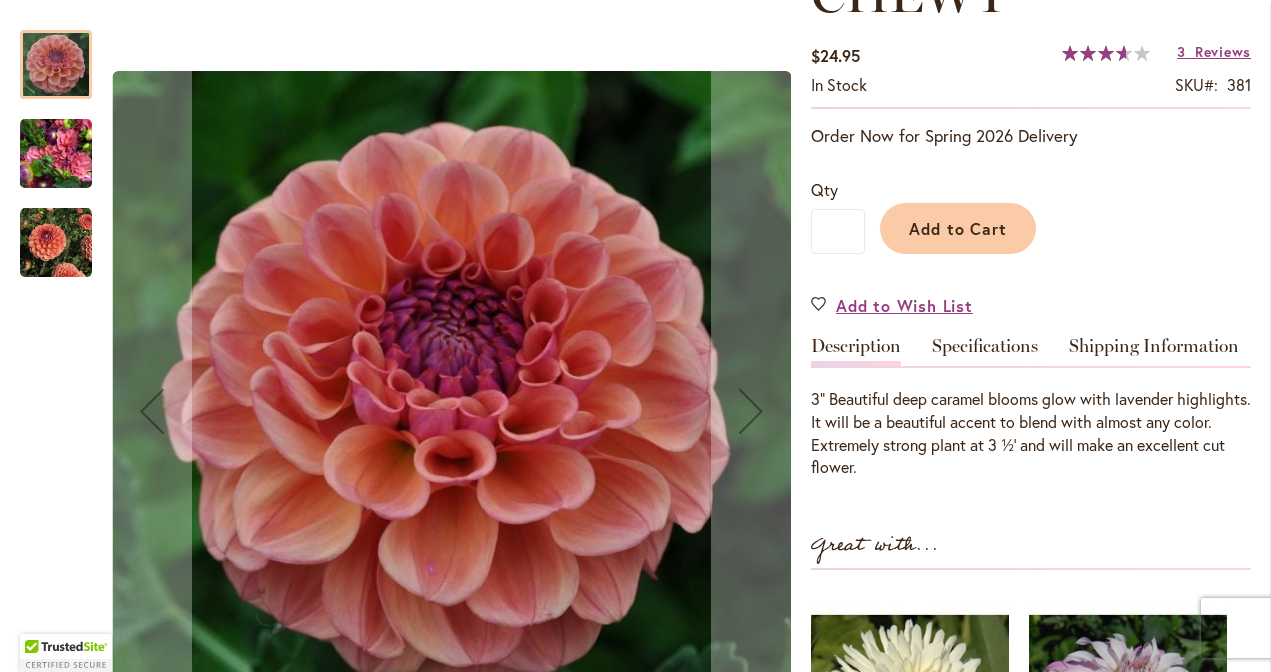 click at bounding box center [56, 154] 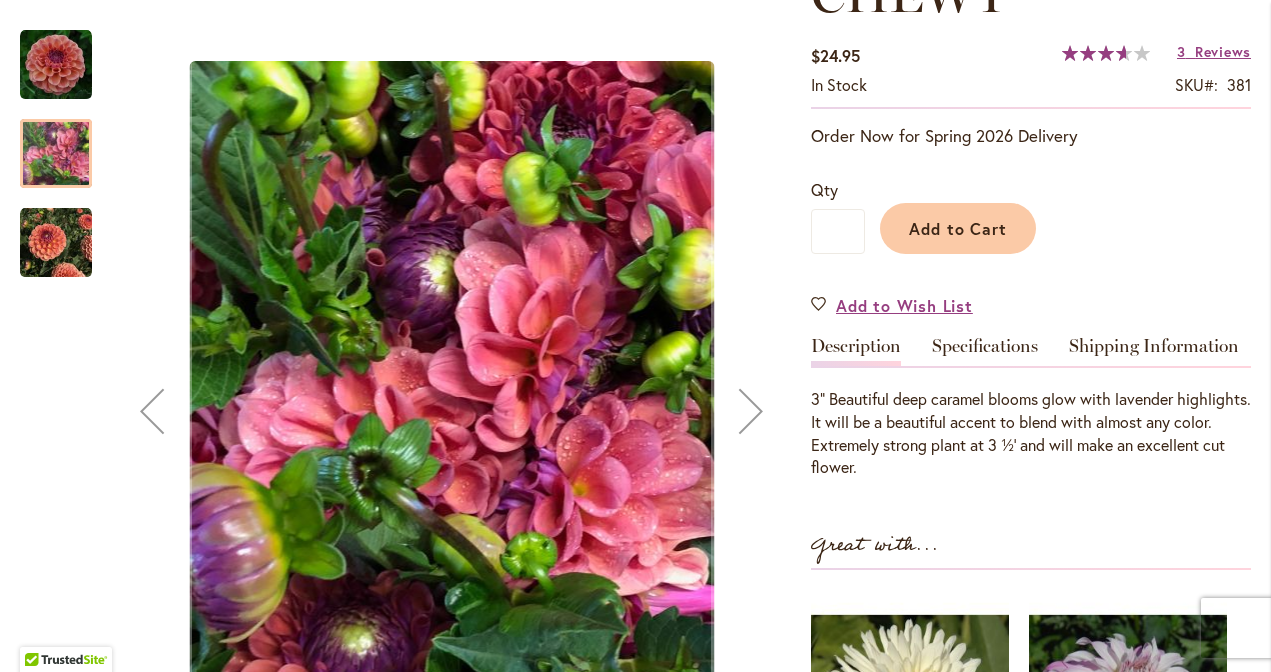 click at bounding box center [56, 243] 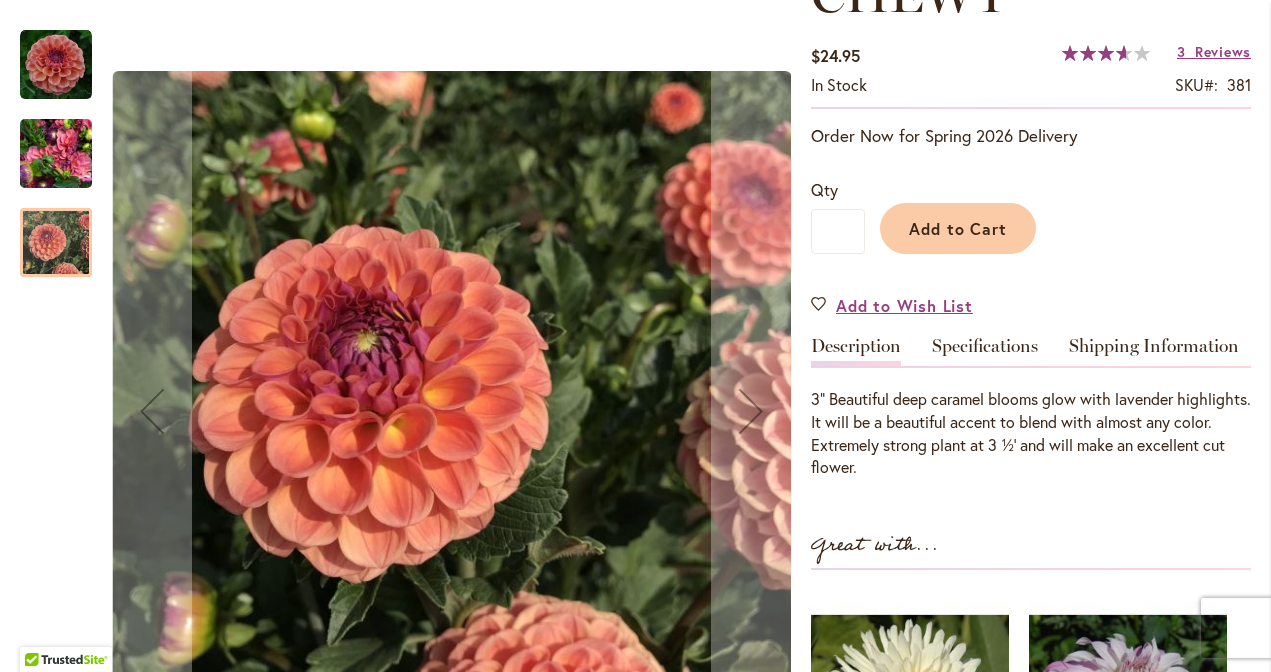 click at bounding box center (56, 154) 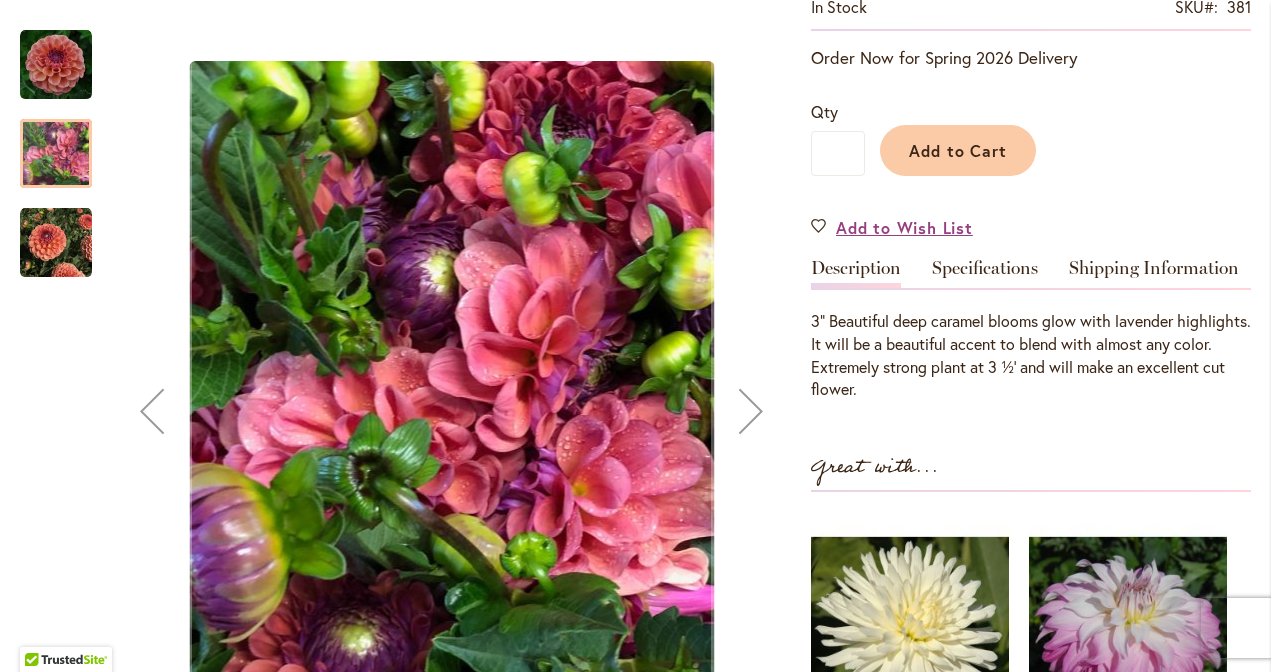 scroll, scrollTop: 392, scrollLeft: 0, axis: vertical 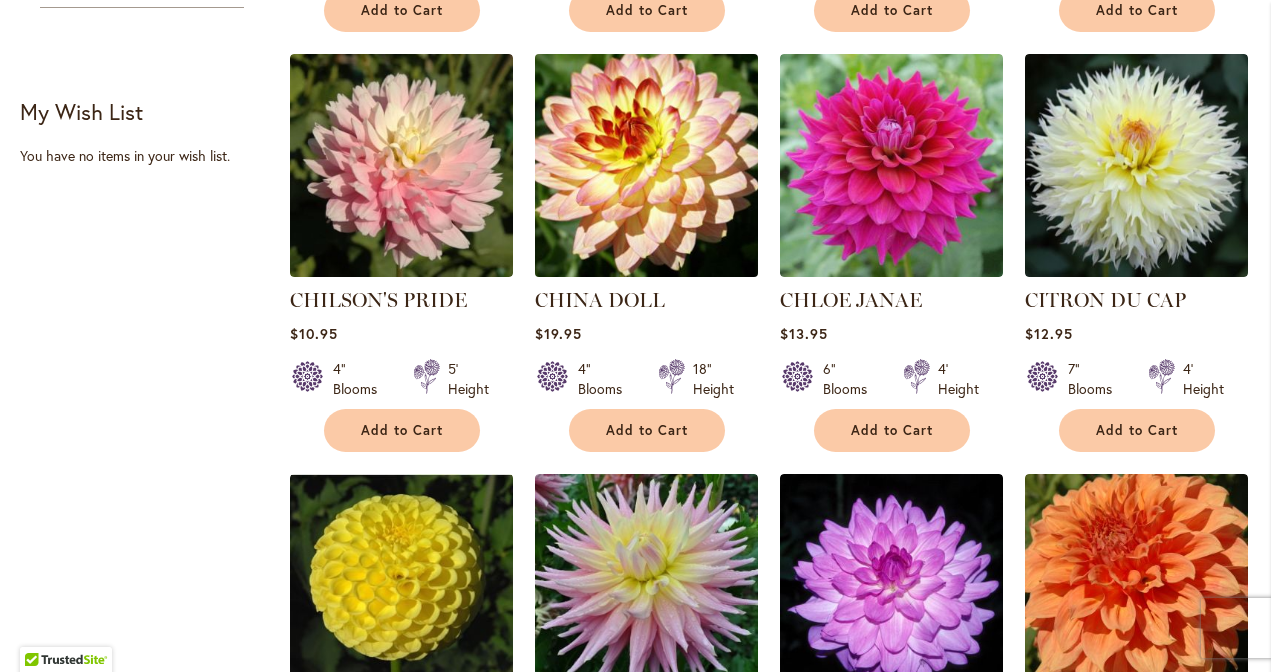 click at bounding box center (646, 166) 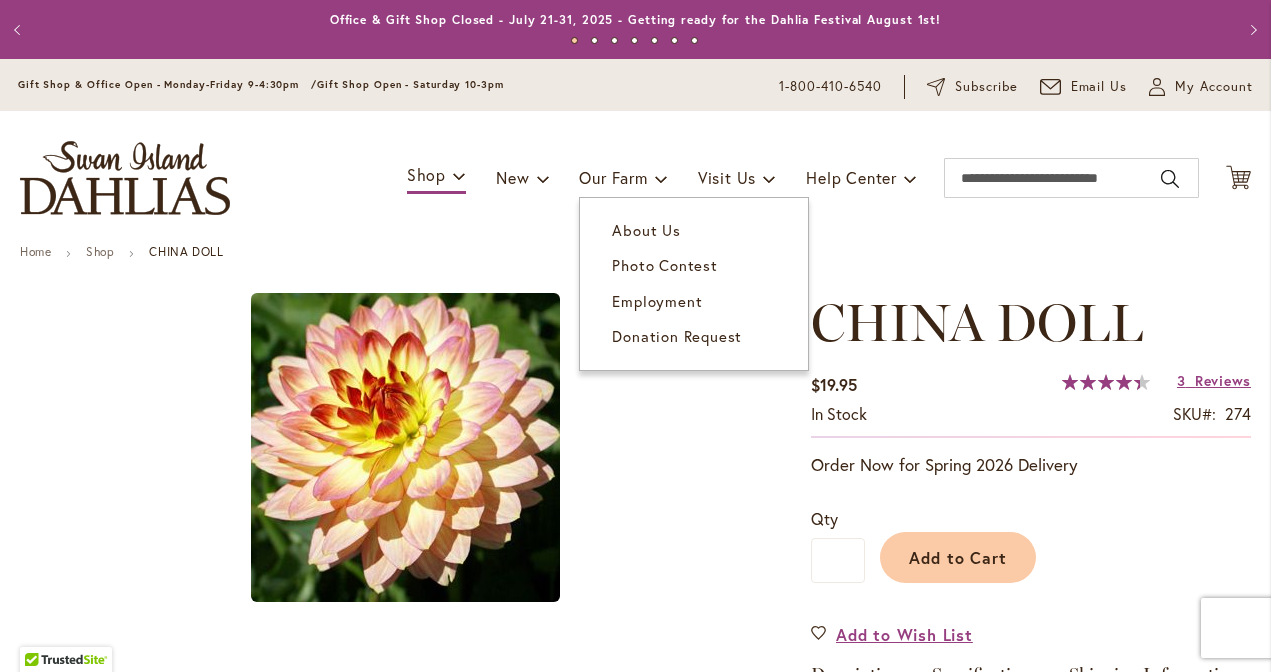 scroll, scrollTop: 0, scrollLeft: 0, axis: both 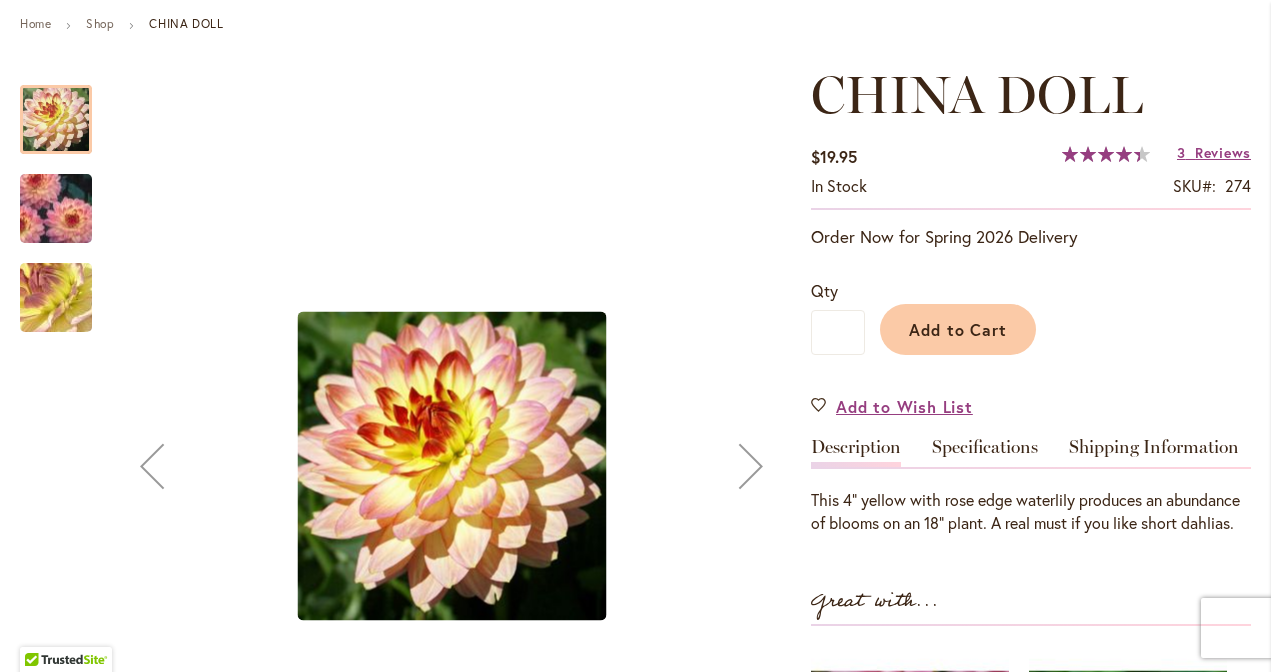 click at bounding box center [56, 208] 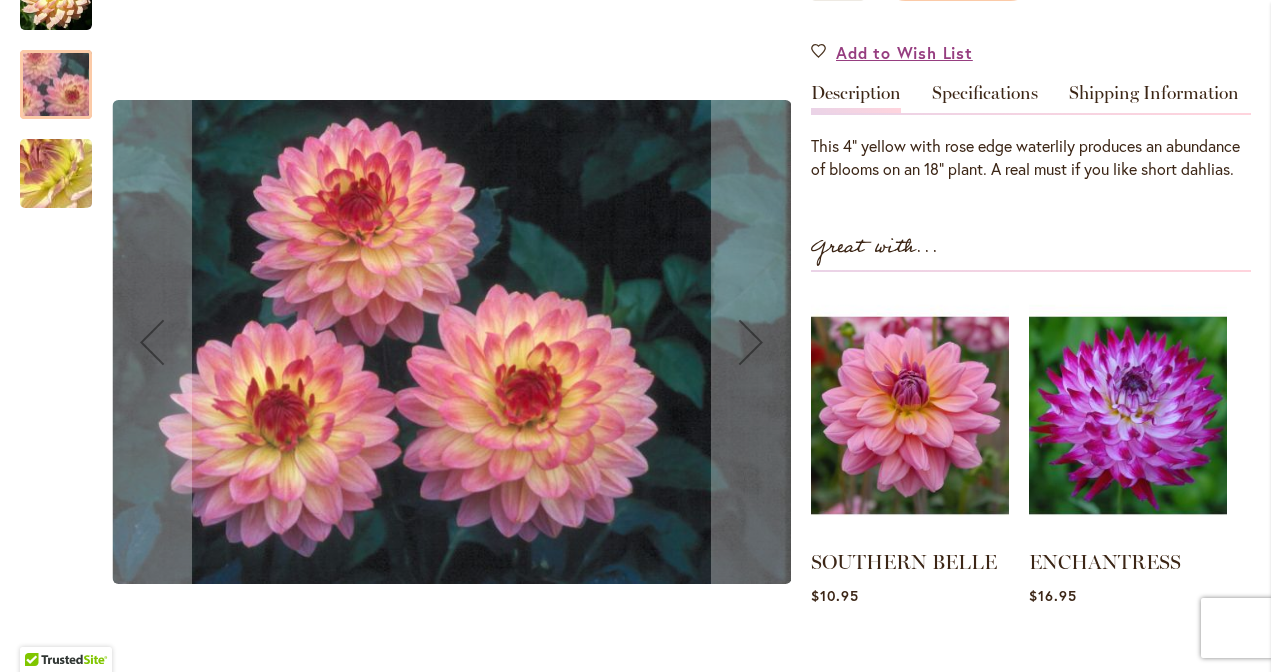 scroll, scrollTop: 580, scrollLeft: 0, axis: vertical 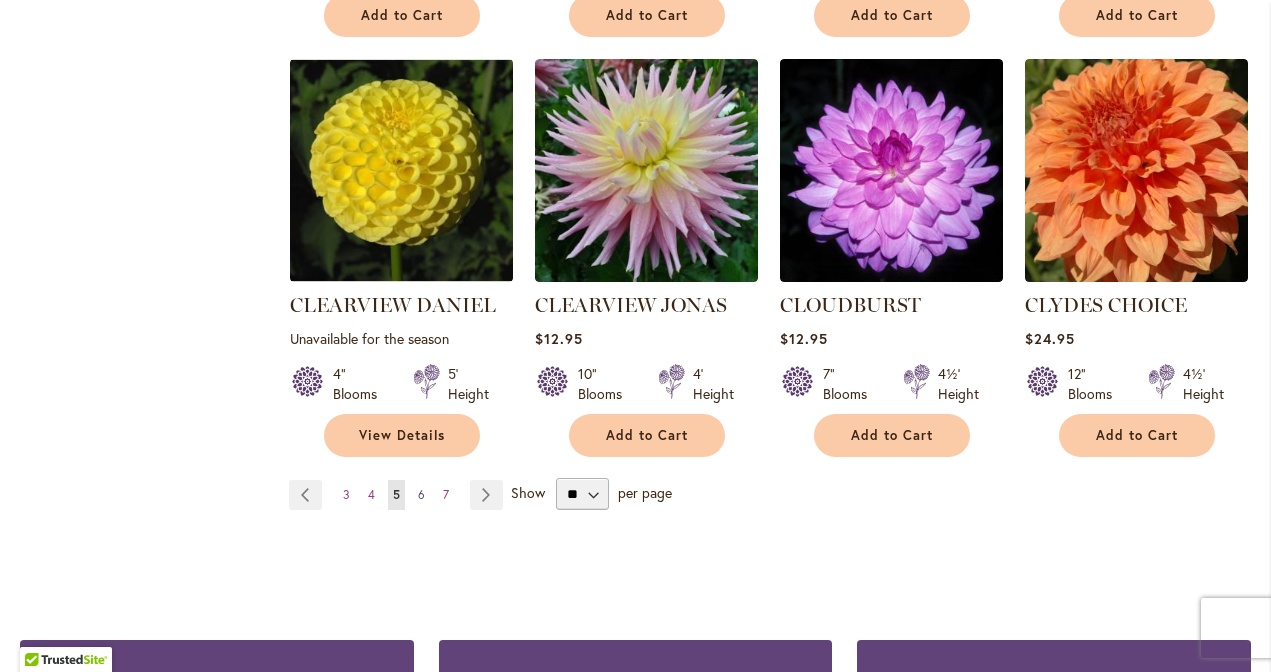 click on "6" at bounding box center (421, 494) 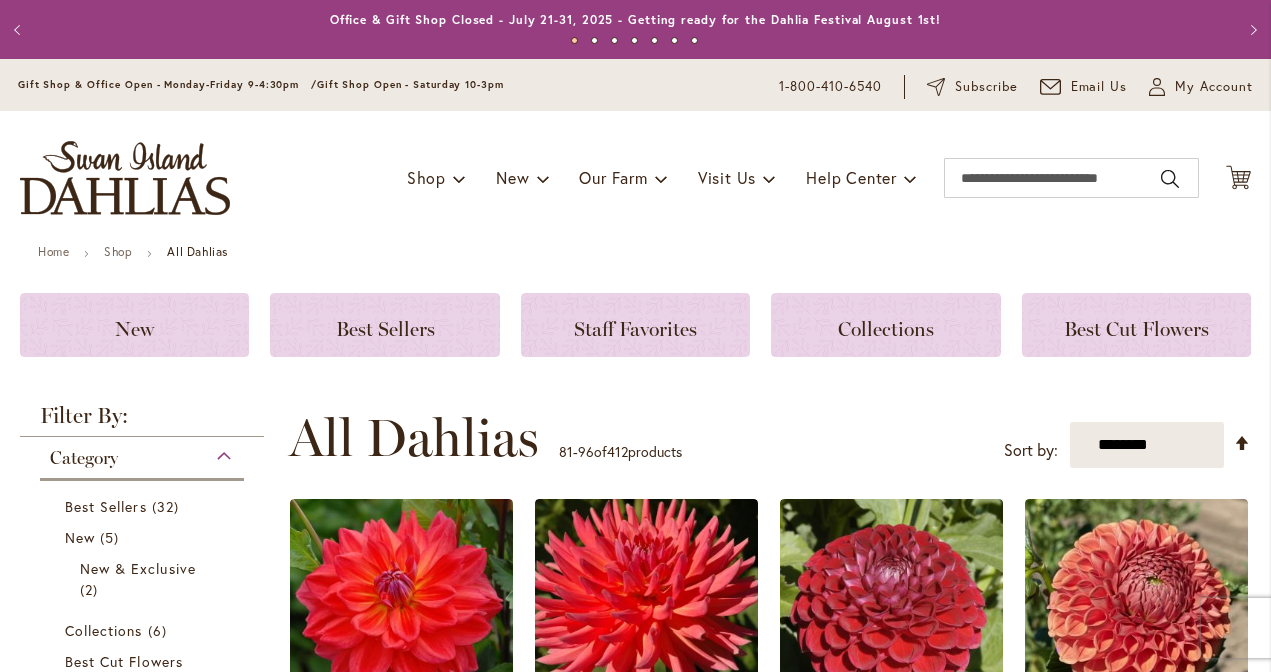 scroll, scrollTop: 0, scrollLeft: 0, axis: both 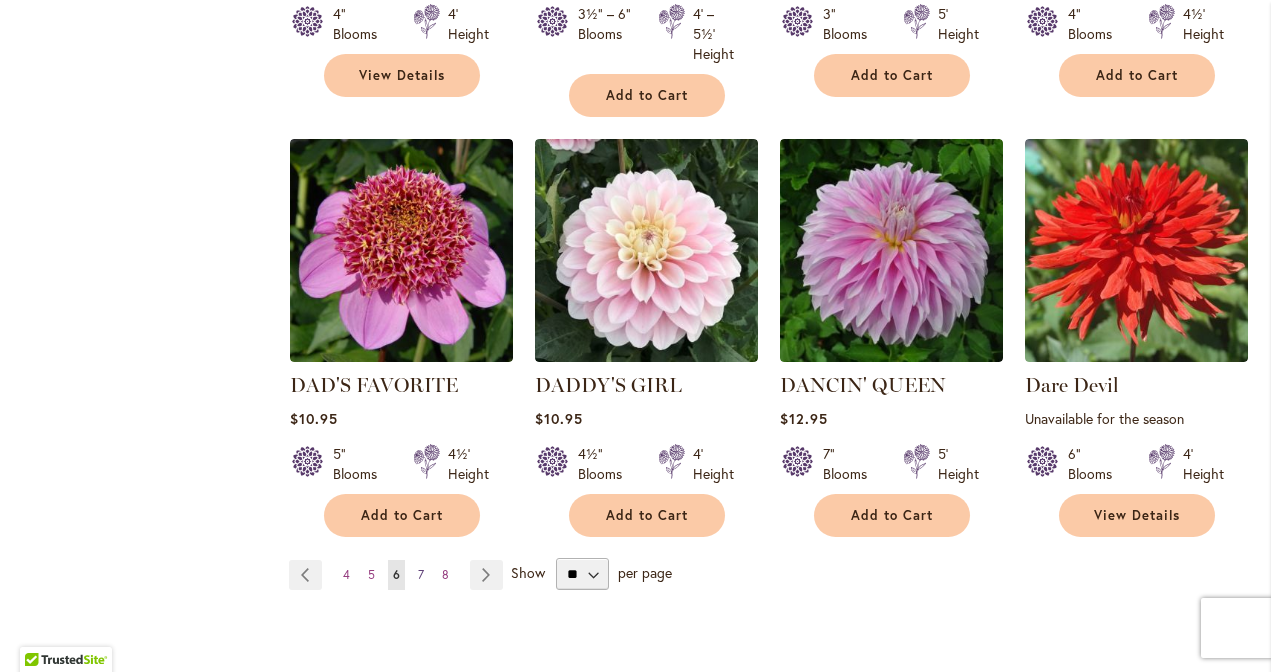 click on "7" at bounding box center (421, 574) 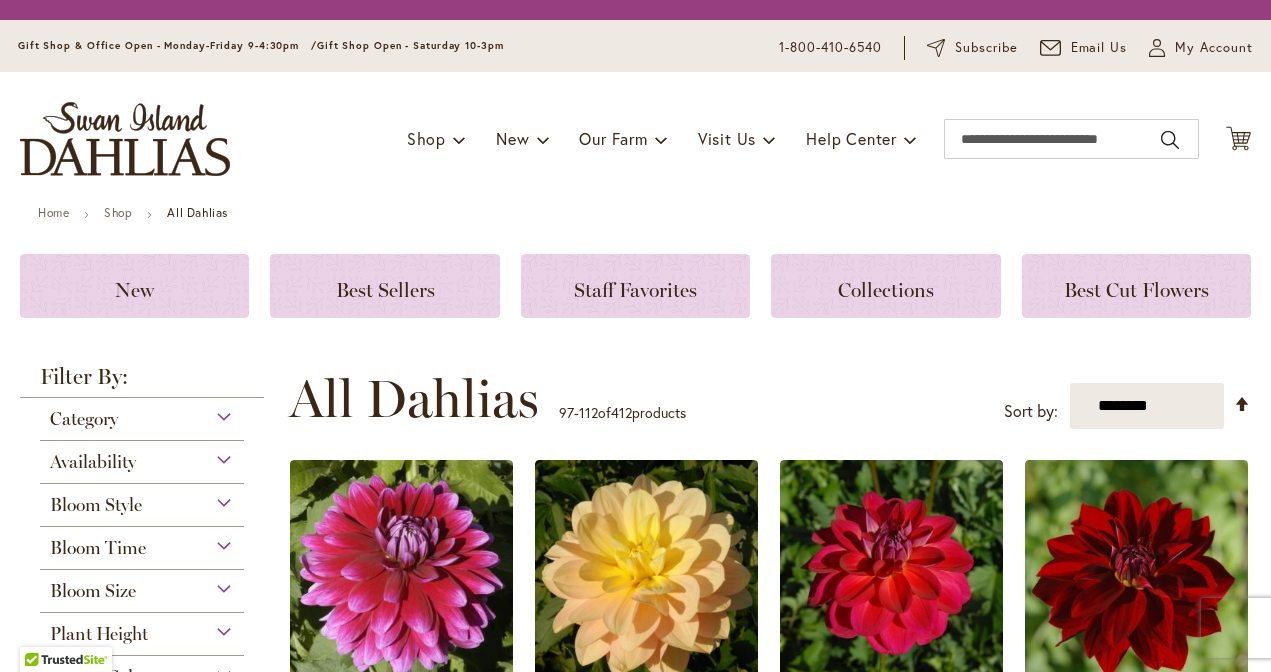 scroll, scrollTop: 0, scrollLeft: 0, axis: both 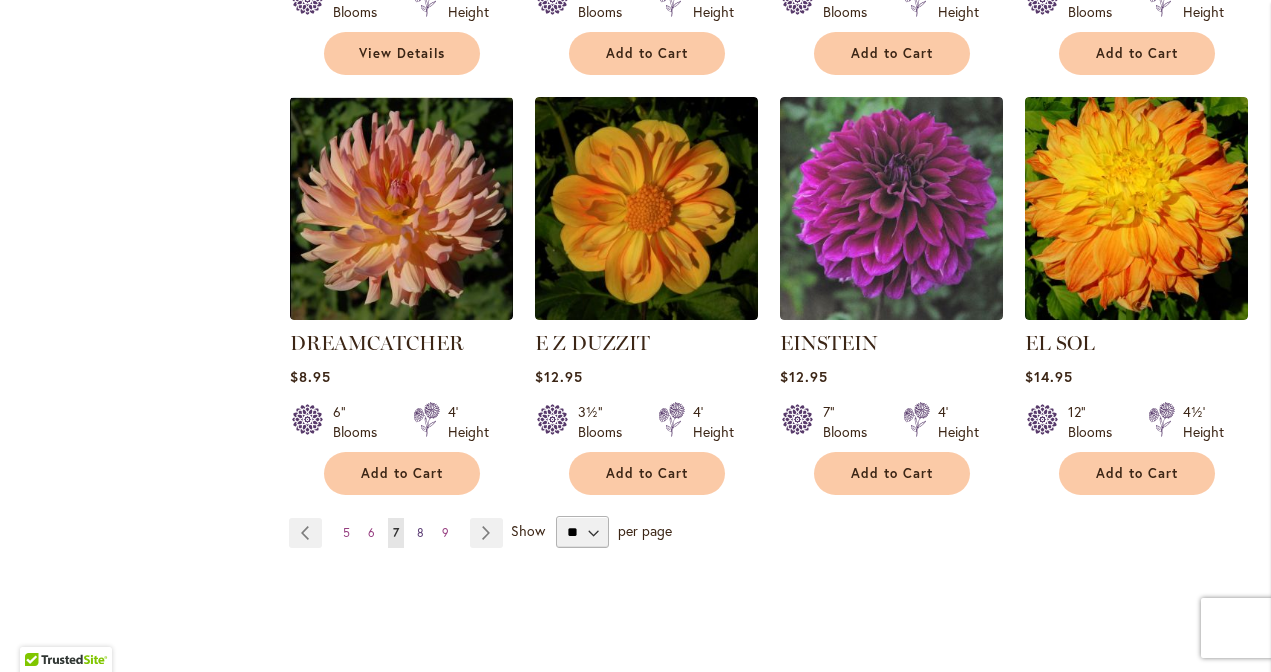 click on "8" at bounding box center (420, 532) 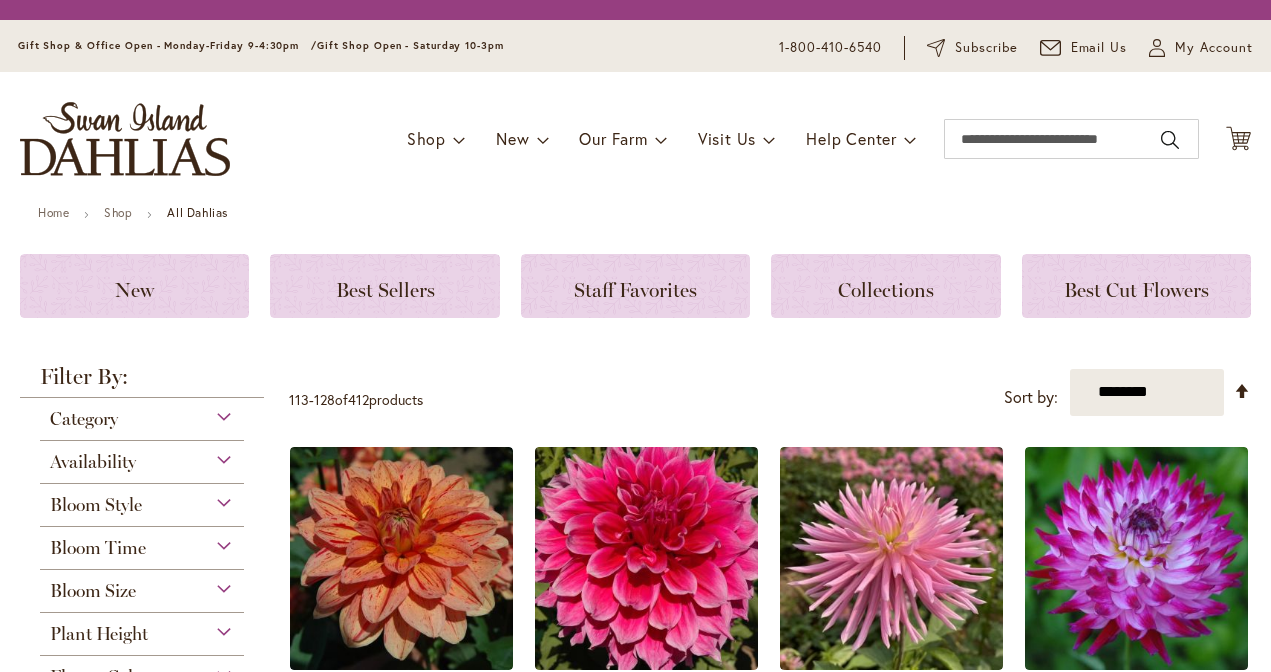 scroll, scrollTop: 0, scrollLeft: 0, axis: both 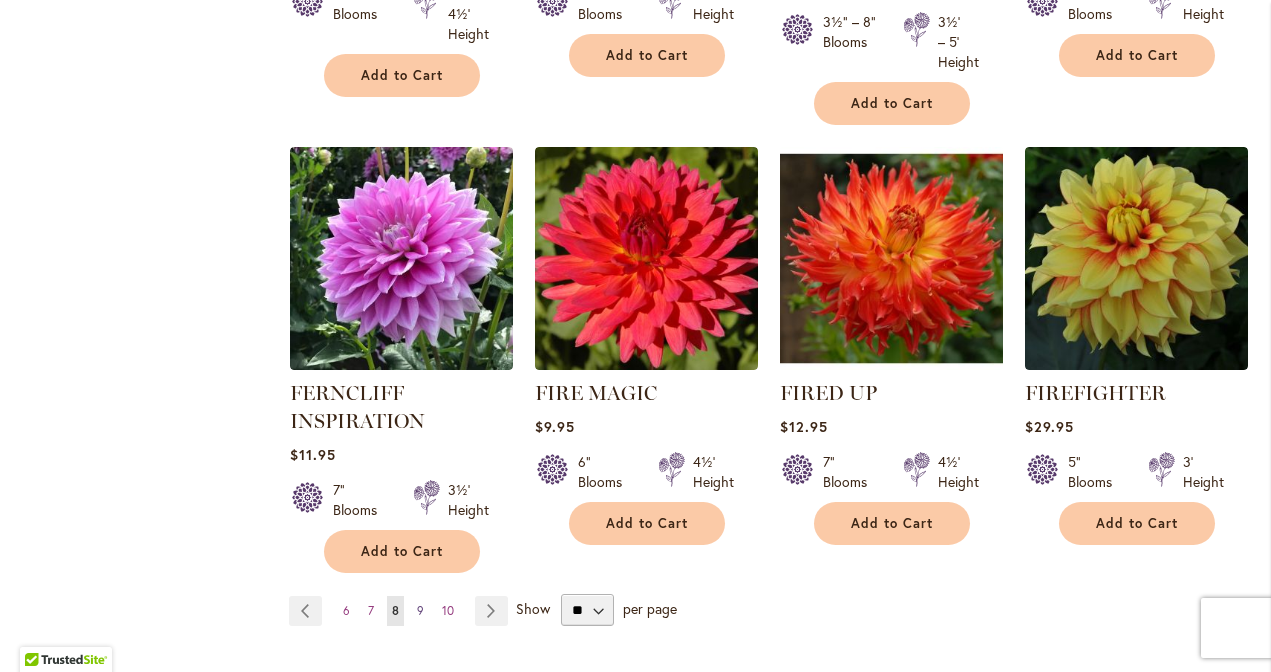click on "9" at bounding box center [420, 610] 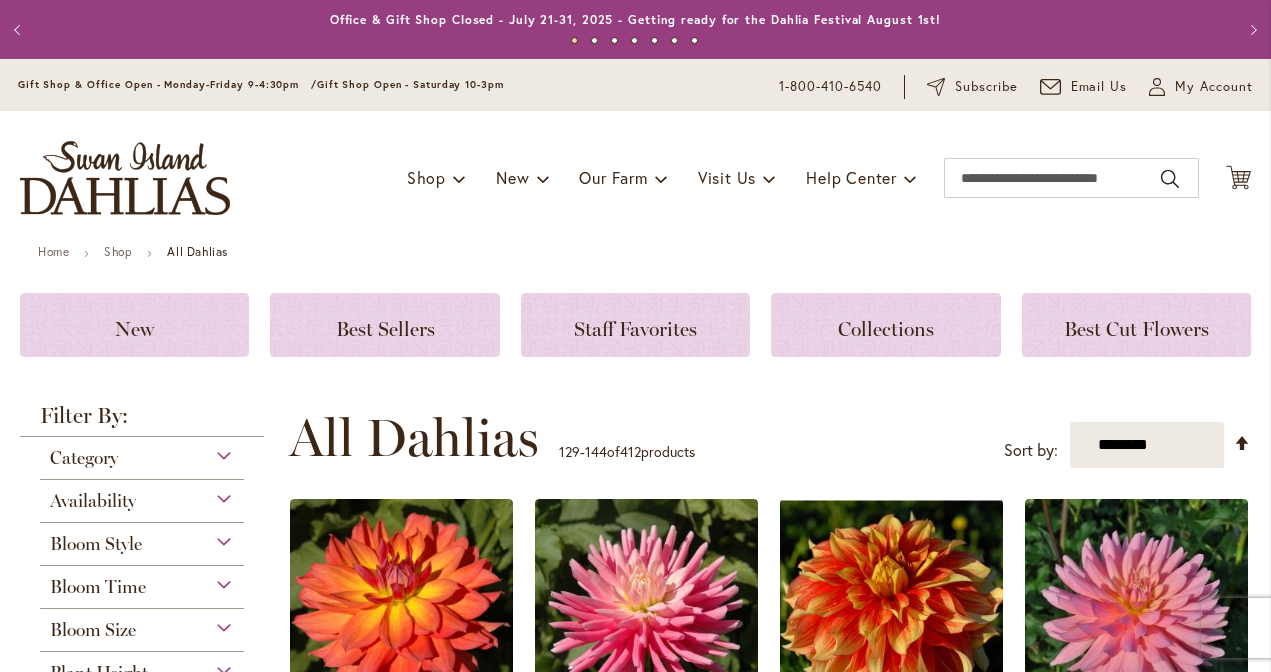 scroll, scrollTop: 0, scrollLeft: 0, axis: both 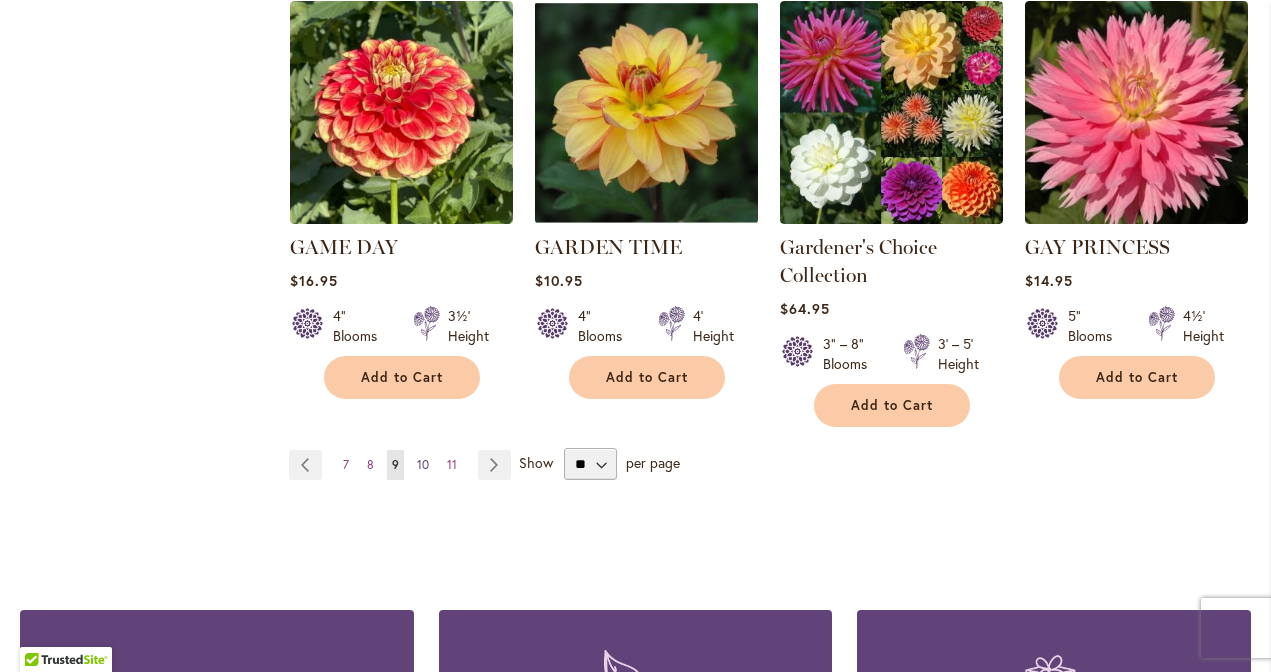 click on "10" at bounding box center [423, 464] 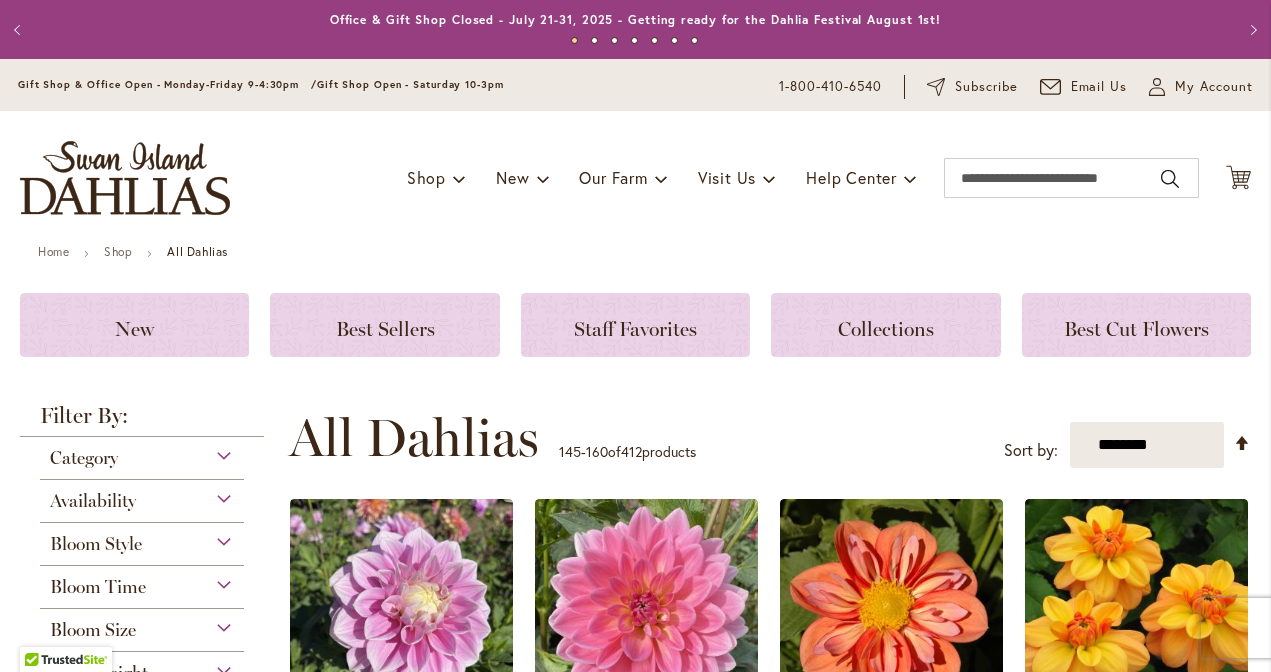 scroll, scrollTop: 0, scrollLeft: 0, axis: both 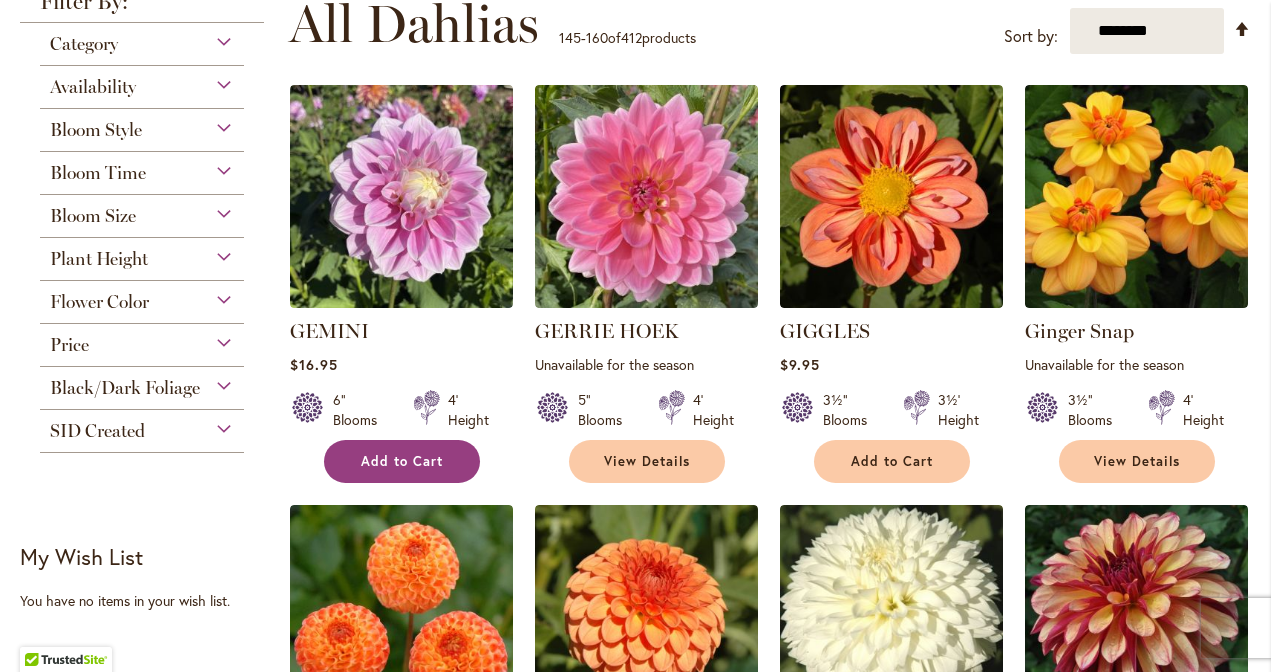 click on "Add to Cart" at bounding box center [402, 461] 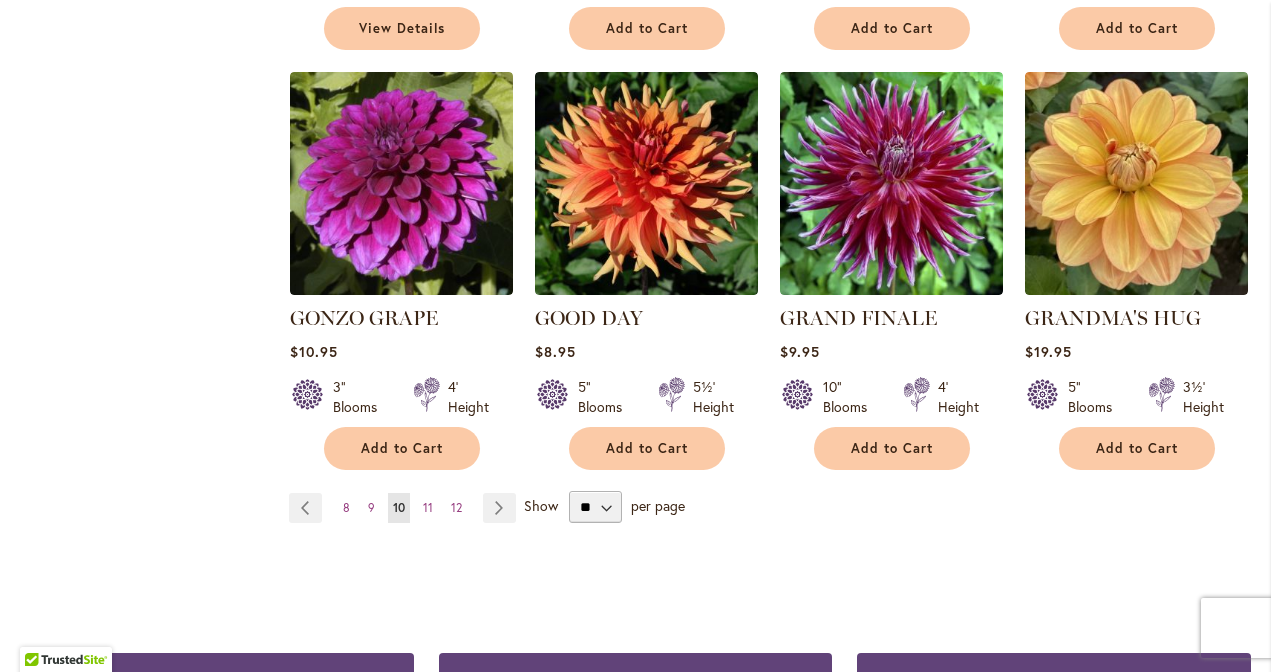 scroll, scrollTop: 1693, scrollLeft: 0, axis: vertical 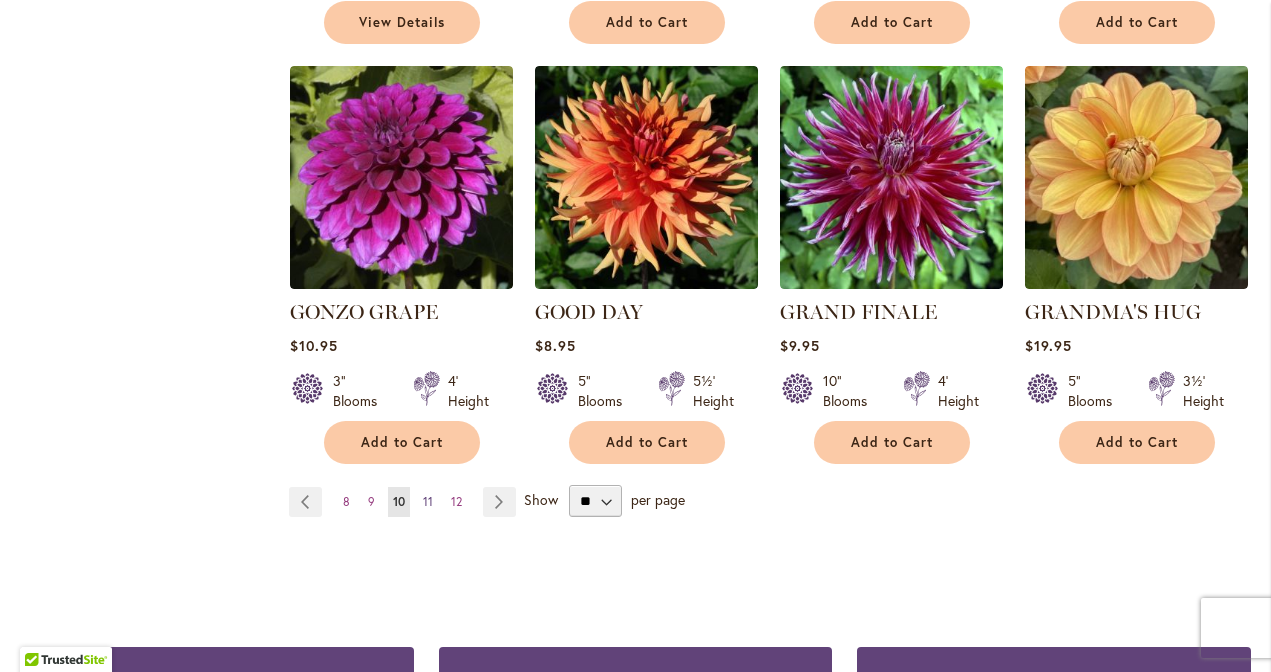 click on "11" at bounding box center [428, 501] 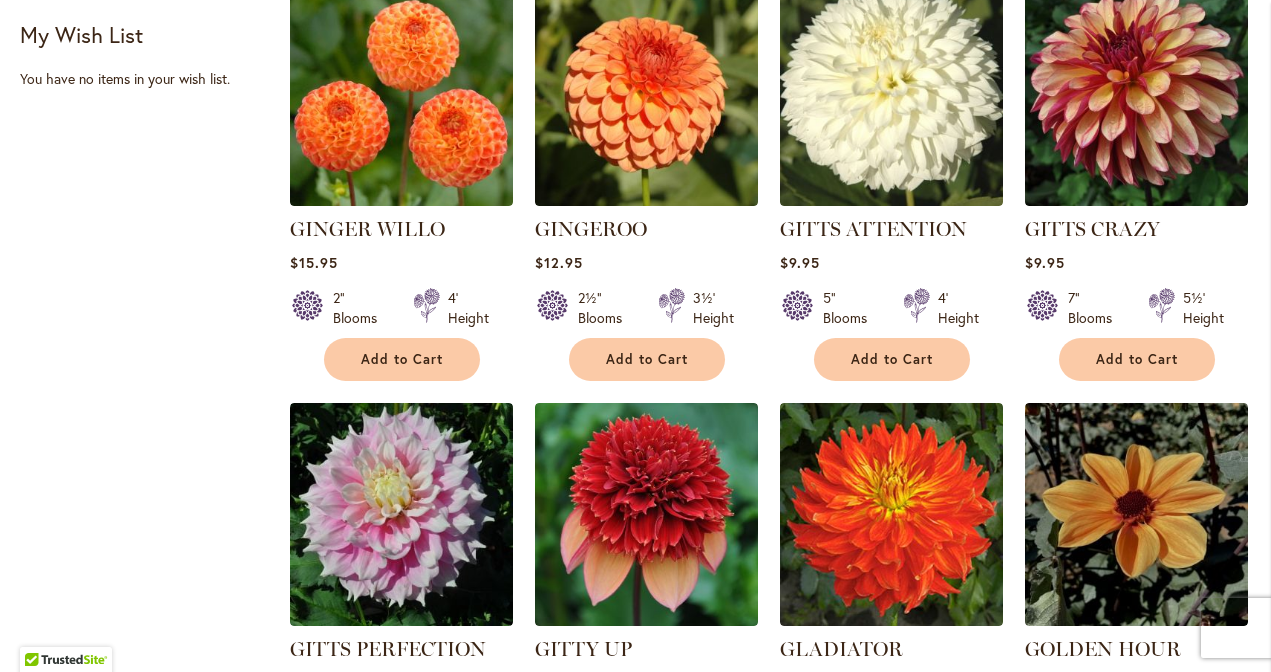 scroll, scrollTop: 0, scrollLeft: 0, axis: both 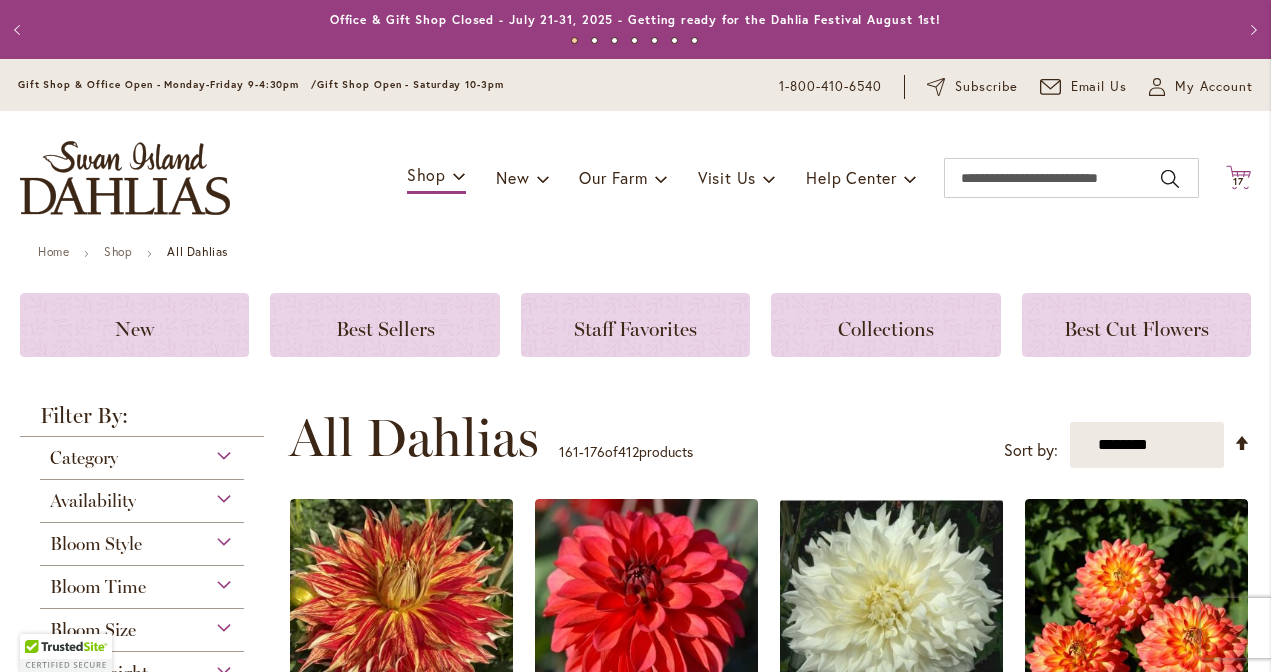click on "17
17
items" at bounding box center [1239, 182] 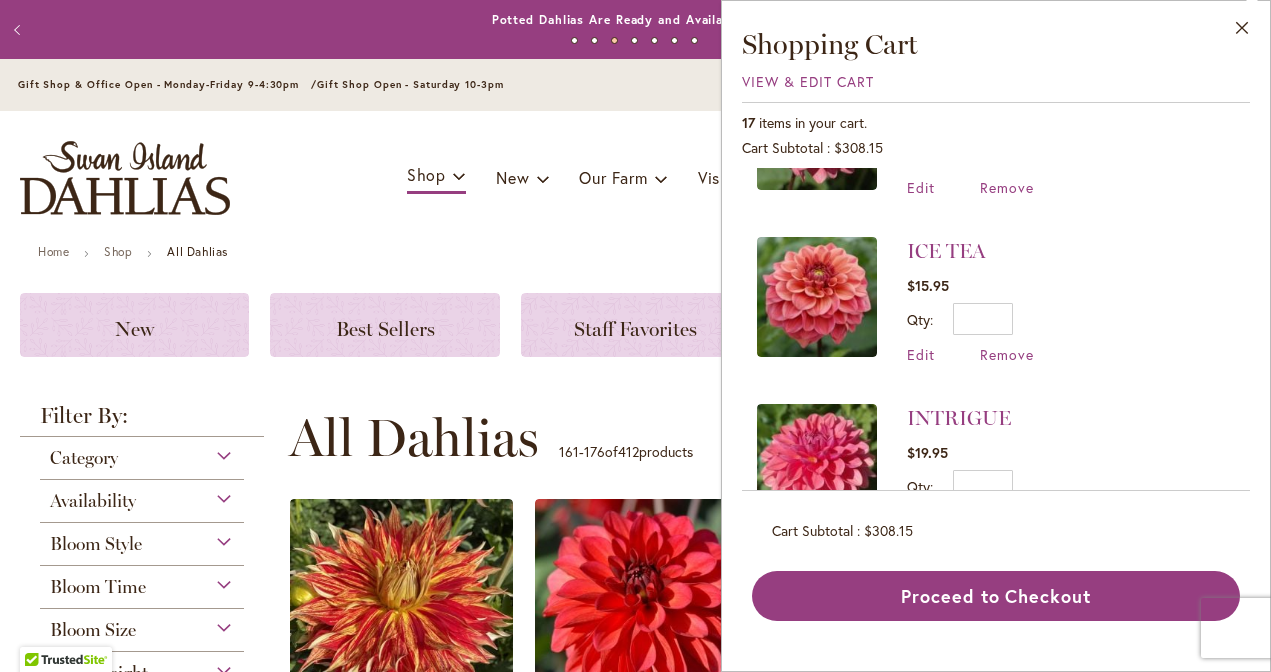 scroll, scrollTop: 1954, scrollLeft: 0, axis: vertical 